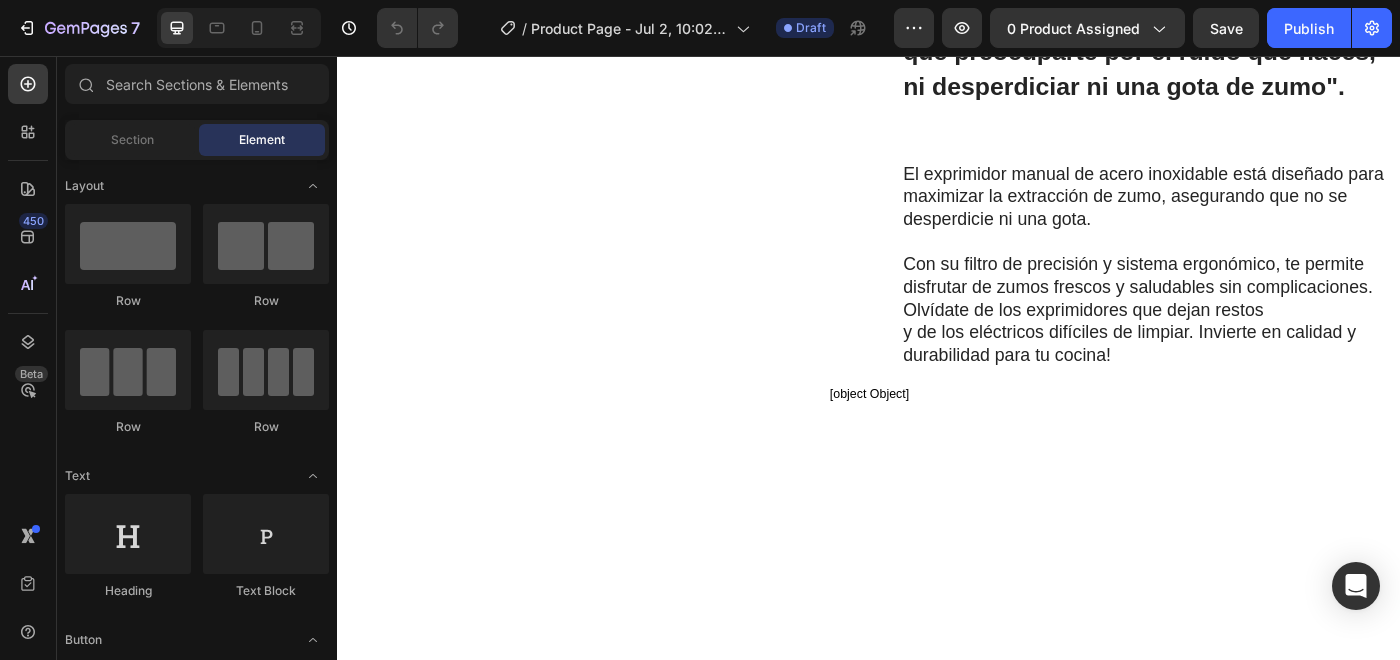 scroll, scrollTop: 1661, scrollLeft: 0, axis: vertical 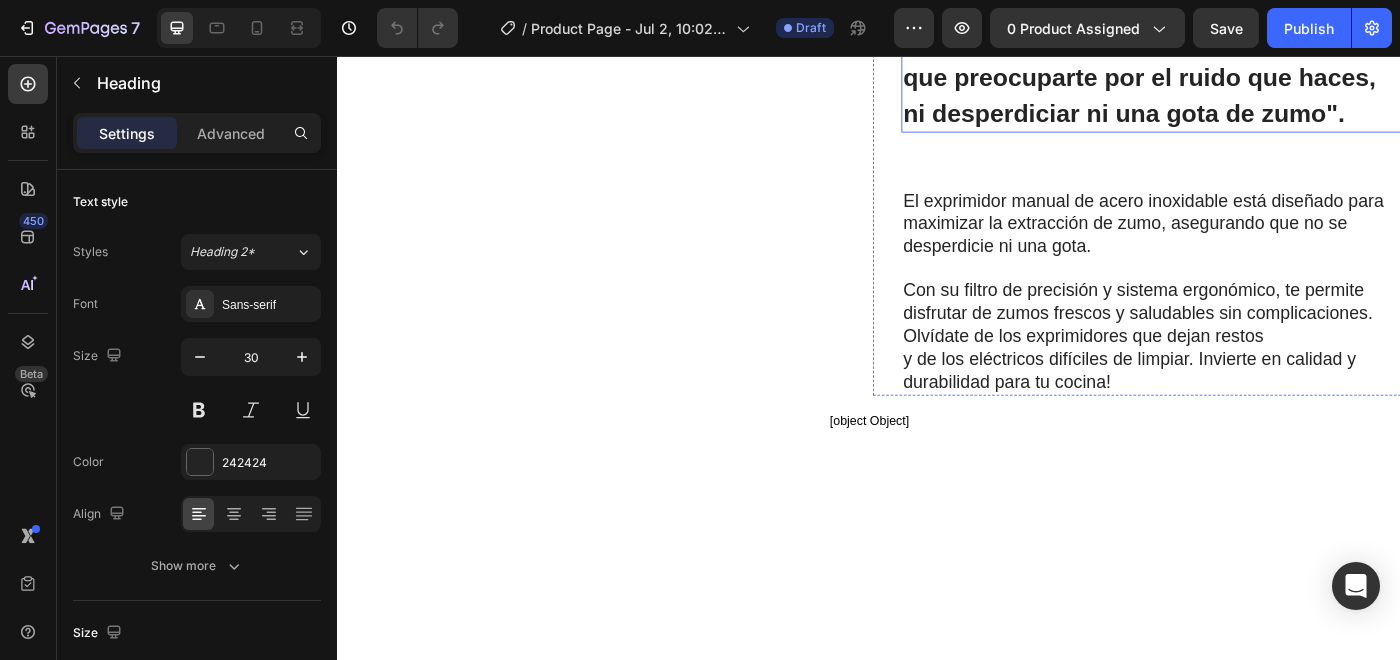 drag, startPoint x: 991, startPoint y: 168, endPoint x: 1352, endPoint y: 276, distance: 376.80896 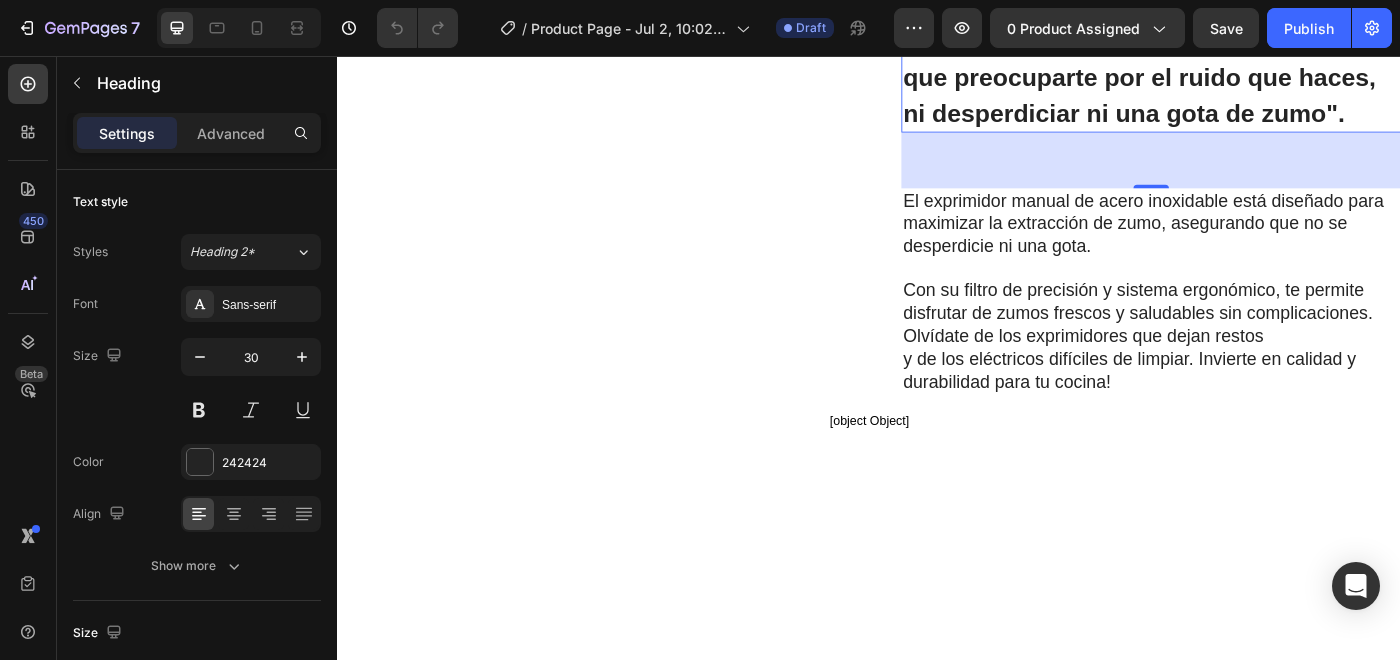 click on ""...y lo mejor es que no tendrás que preocuparte por el ruido que haces, ni desperdiciar ni una gota de zumo"." at bounding box center [1255, 60] 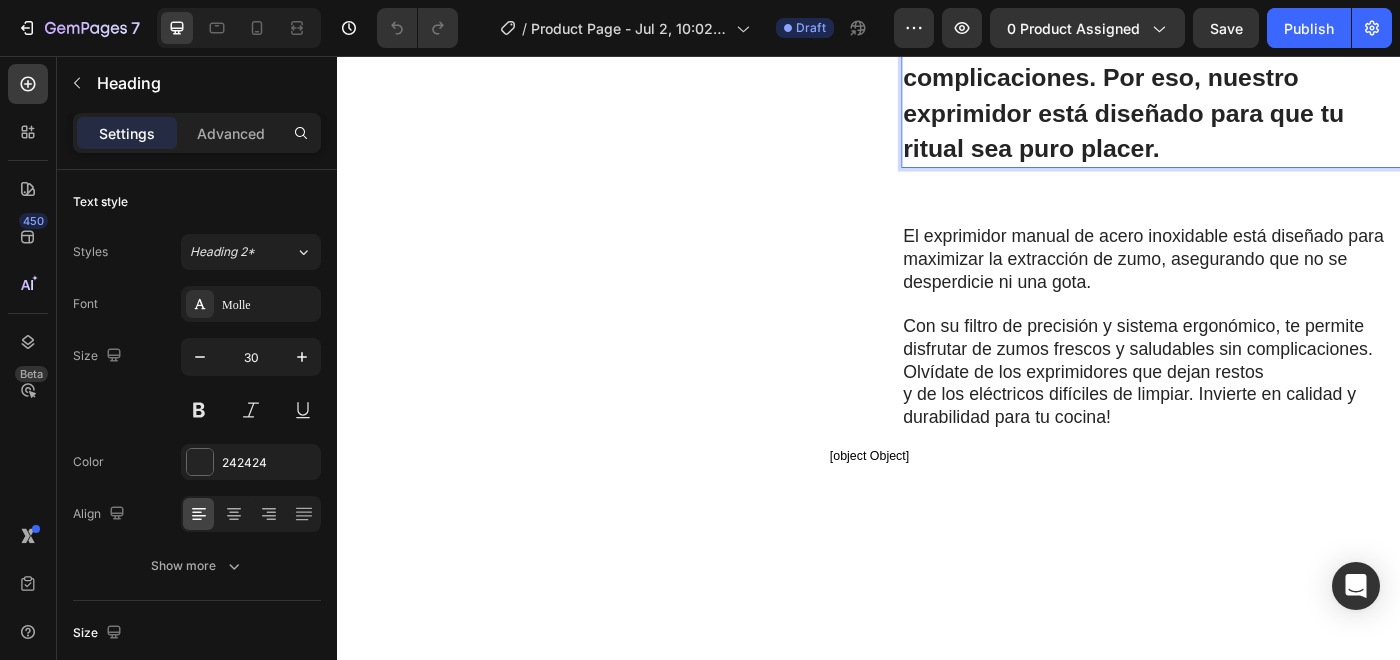 click on ""...y loCreemos en un bienestar sin complicaciones. Por eso, nuestro exprimidor está diseñado para que tu ritual sea puro placer." at bounding box center (1224, 100) 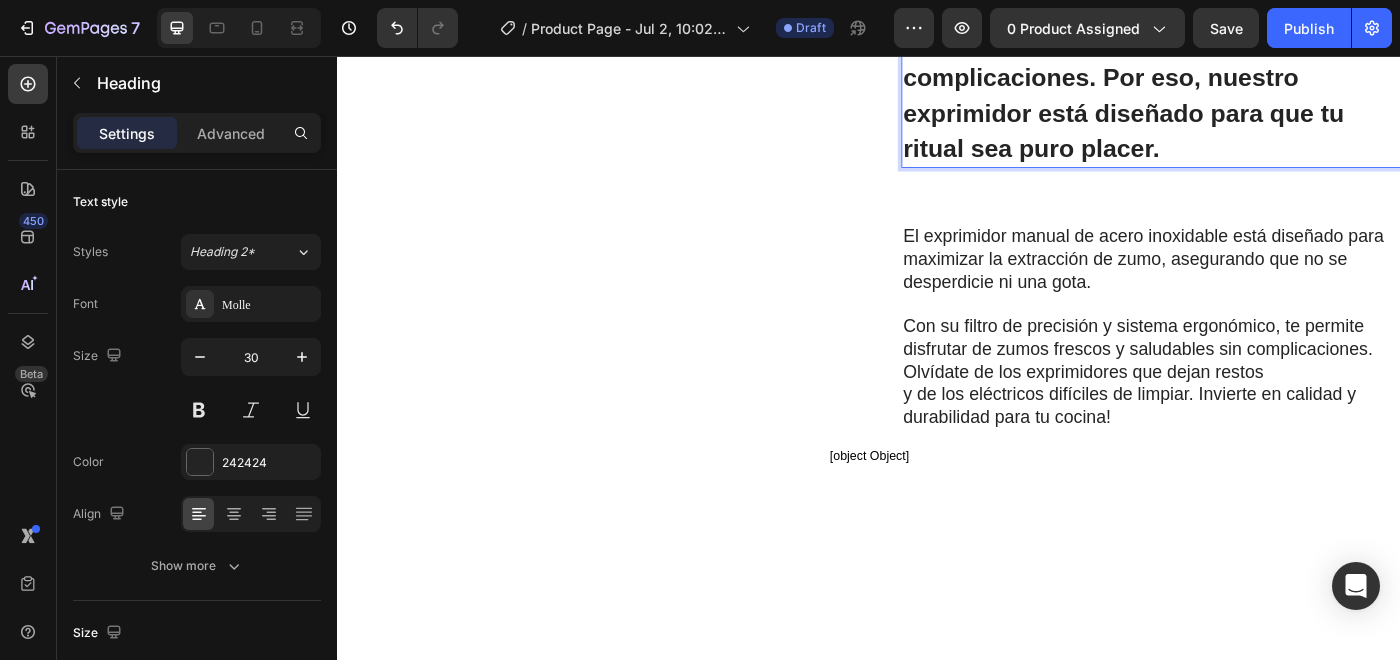 click on ""...y loCreemos en un bienestar sin complicaciones. Por eso, nuestro exprimidor está diseñado para que tu ritual sea puro placer." at bounding box center (1224, 100) 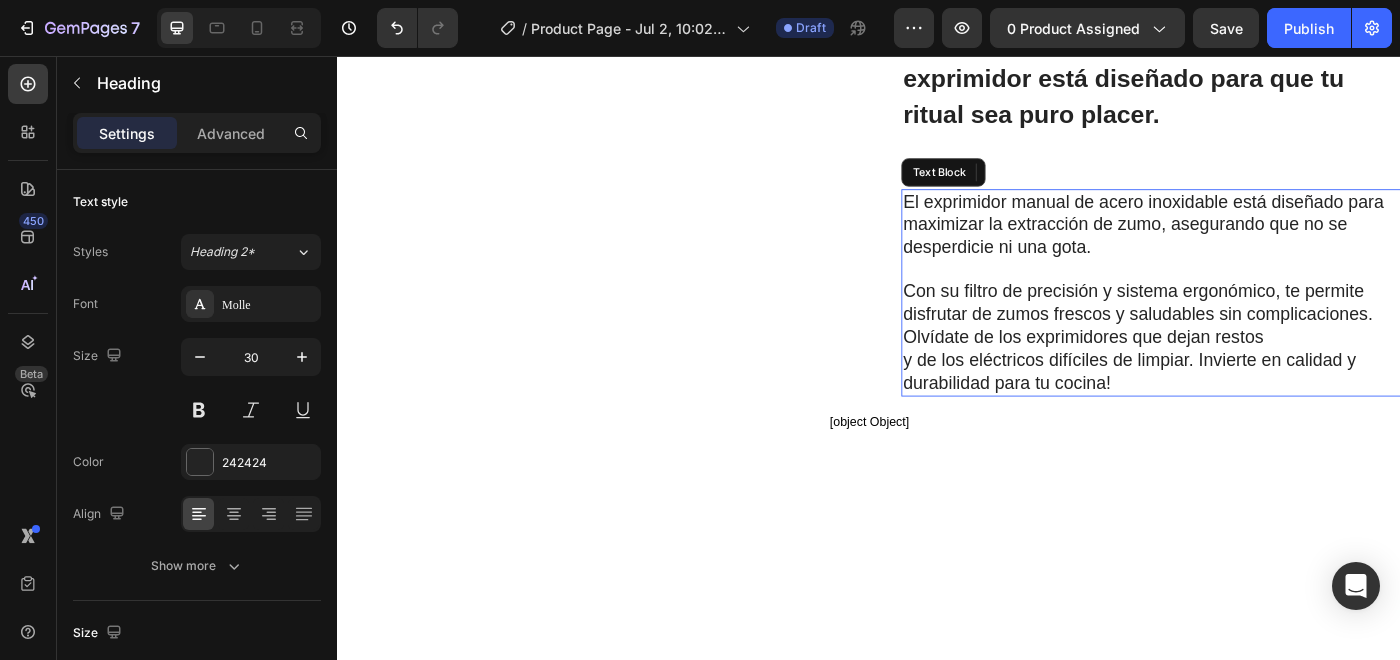 click on "El exprimidor manual de acero inoxidable está diseñado para maximizar la extracción de zumo, asegurando que no se desperdicie ni una gota." at bounding box center [1246, 245] 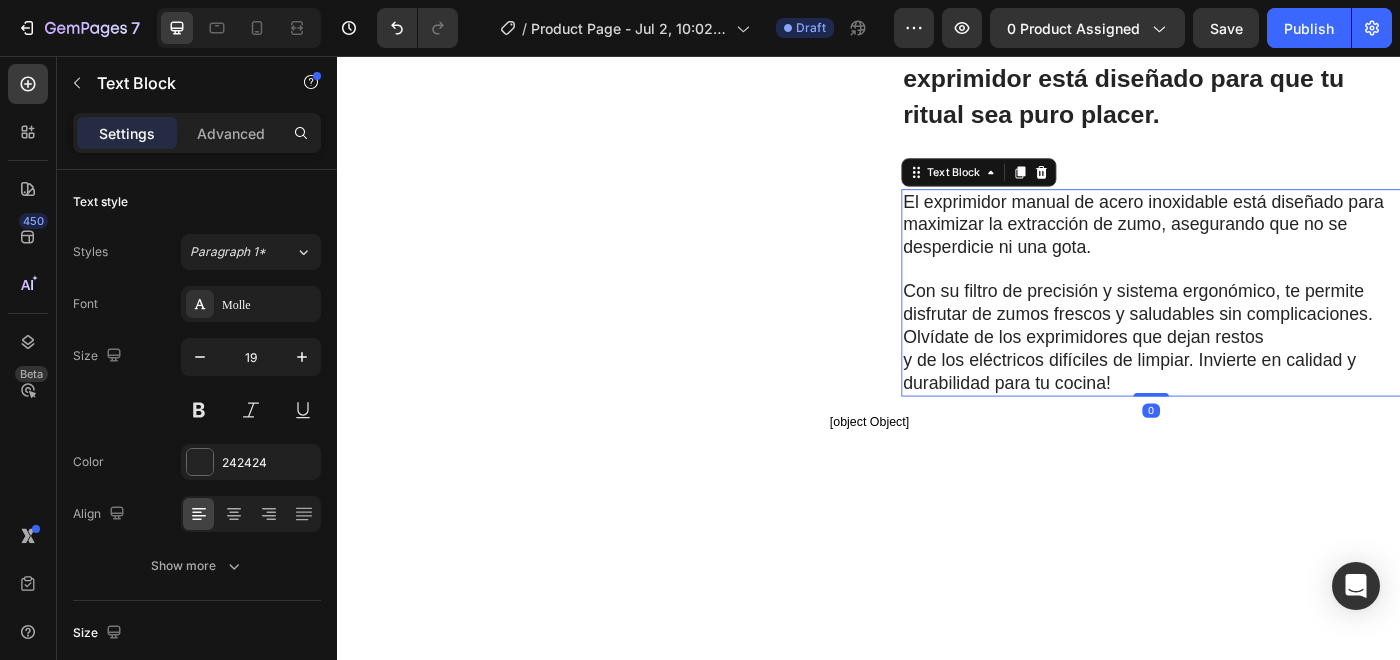 click on "⁠⁠⁠⁠⁠⁠⁠ Creemos en un bienestar sin complicaciones. Por eso, nuestro exprimidor está diseñado para que tu ritual sea puro placer. Heading El exprimidor manual de acero inoxidable está diseñado para maximizar la extracción de zumo, asegurando que no se desperdicie ni una gota.   Con su filtro de precisión y sistema ergonómico, te permite disfrutar de zumos frescos y saludables sin complicaciones. Olvídate de los exprimidores que dejan restos y de los eléctricos difíciles de limpiar. Invierte en calidad y durabilidad para tu cocina! Text Block   0" at bounding box center [1255, 209] 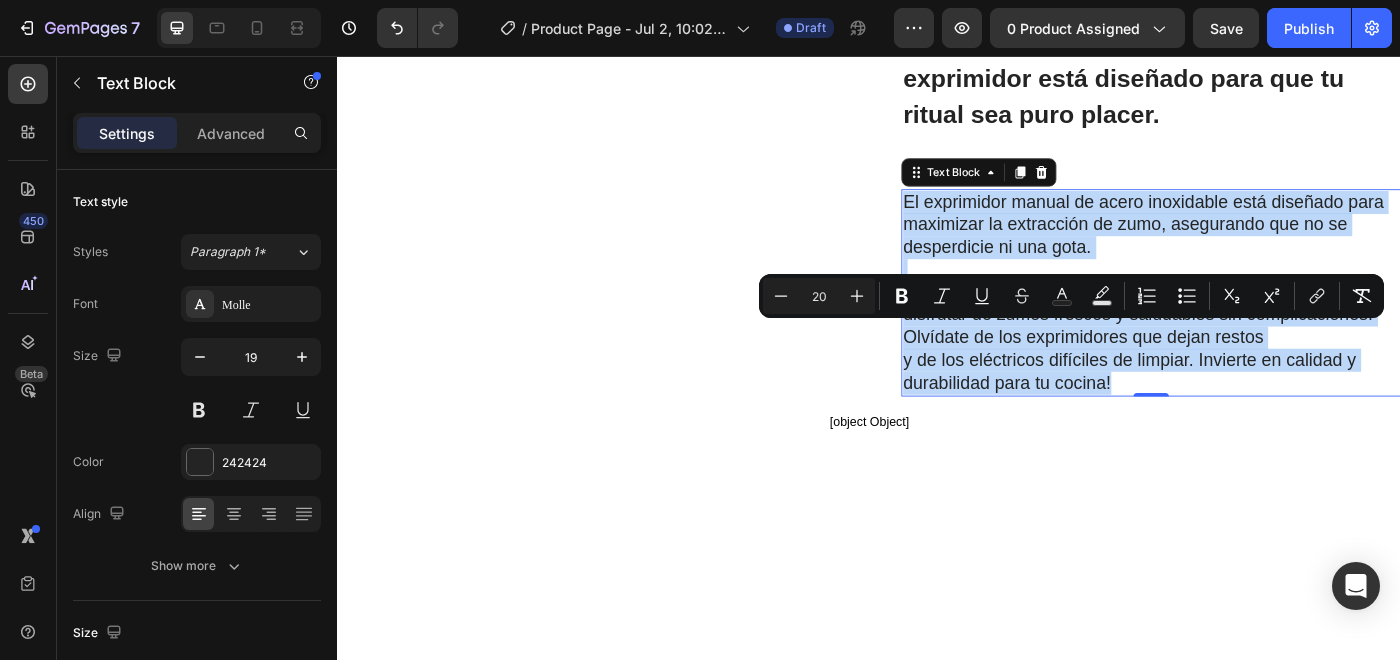 drag, startPoint x: 980, startPoint y: 368, endPoint x: 1250, endPoint y: 574, distance: 339.61154 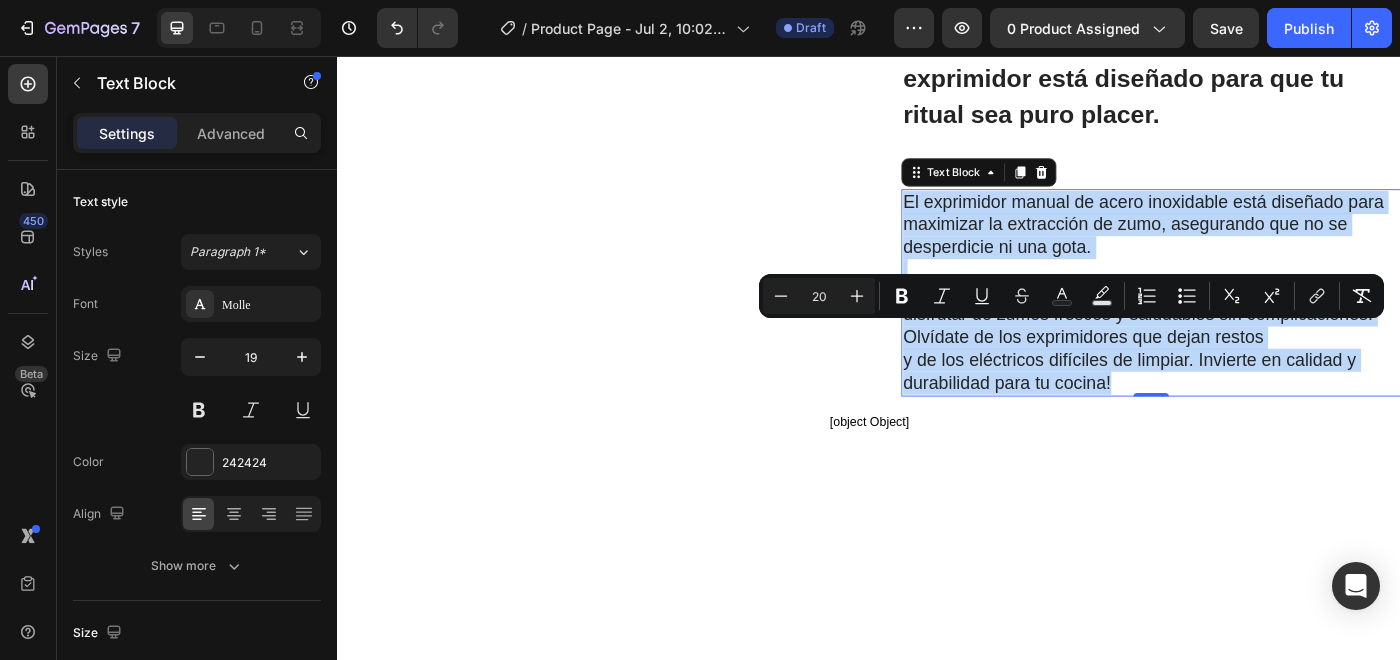 click on "El exprimidor manual de acero inoxidable está diseñado para maximizar la extracción de zumo, asegurando que no se desperdicie ni una gota.  Con su filtro de precisión y sistema ergonómico, te permite disfrutar de zumos frescos y saludables sin complicaciones. Olvídate de los exprimidores que dejan restos y de los eléctricos difíciles de limpiar. Invierte en calidad y durabilidad para tu cocina!" at bounding box center (1249, 323) 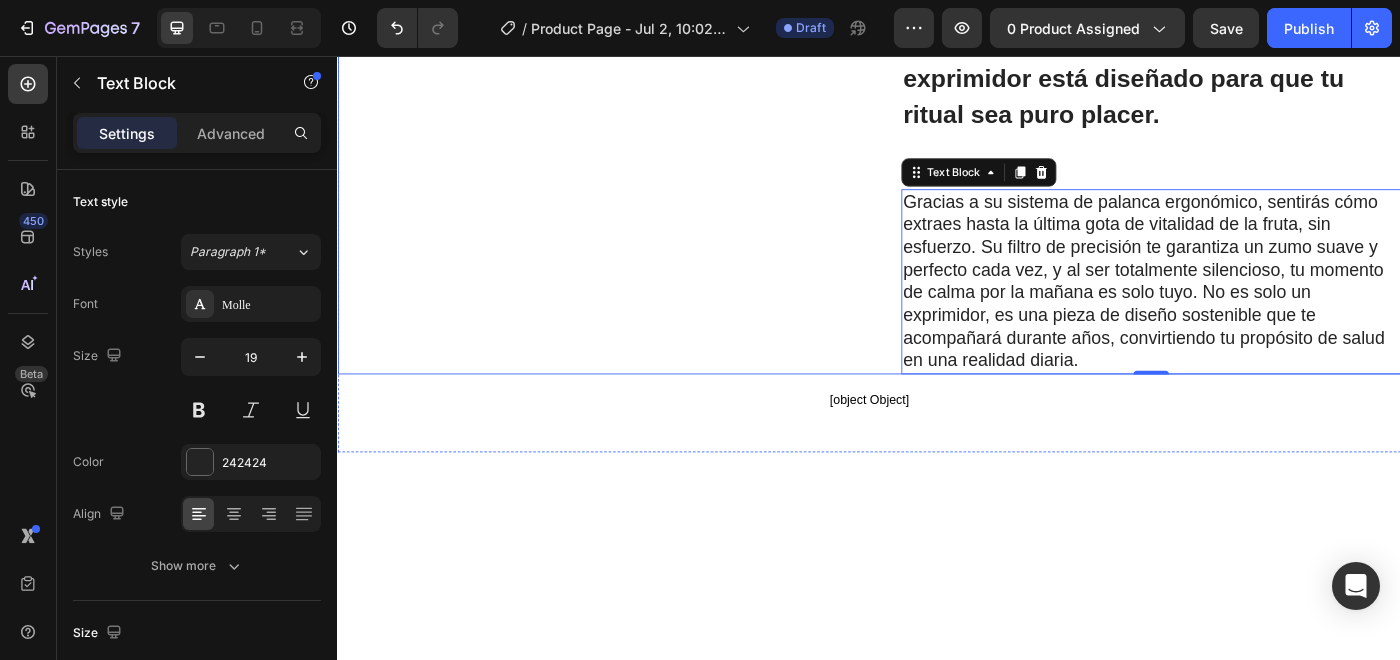click on "⁠⁠⁠⁠⁠⁠⁠ Creemos en un bienestar sin complicaciones. Por eso, nuestro exprimidor está diseñado para que tu ritual sea puro placer. Heading Gracias a su sistema de palanca ergonómico, sentirás cómo extraes hasta la última gota de vitalidad de la fruta, sin esfuerzo. Su filtro de precisión te garantiza un zumo suave y perfecto cada vez, y al ser totalmente silencioso, tu momento de calma por la mañana es solo tuyo. No es solo un exprimidor, es una pieza de diseño sostenible que te acompañará durante años, convirtiendo tu propósito de salud en una realidad diaria. Text Block 0 Row" at bounding box center [1239, 197] 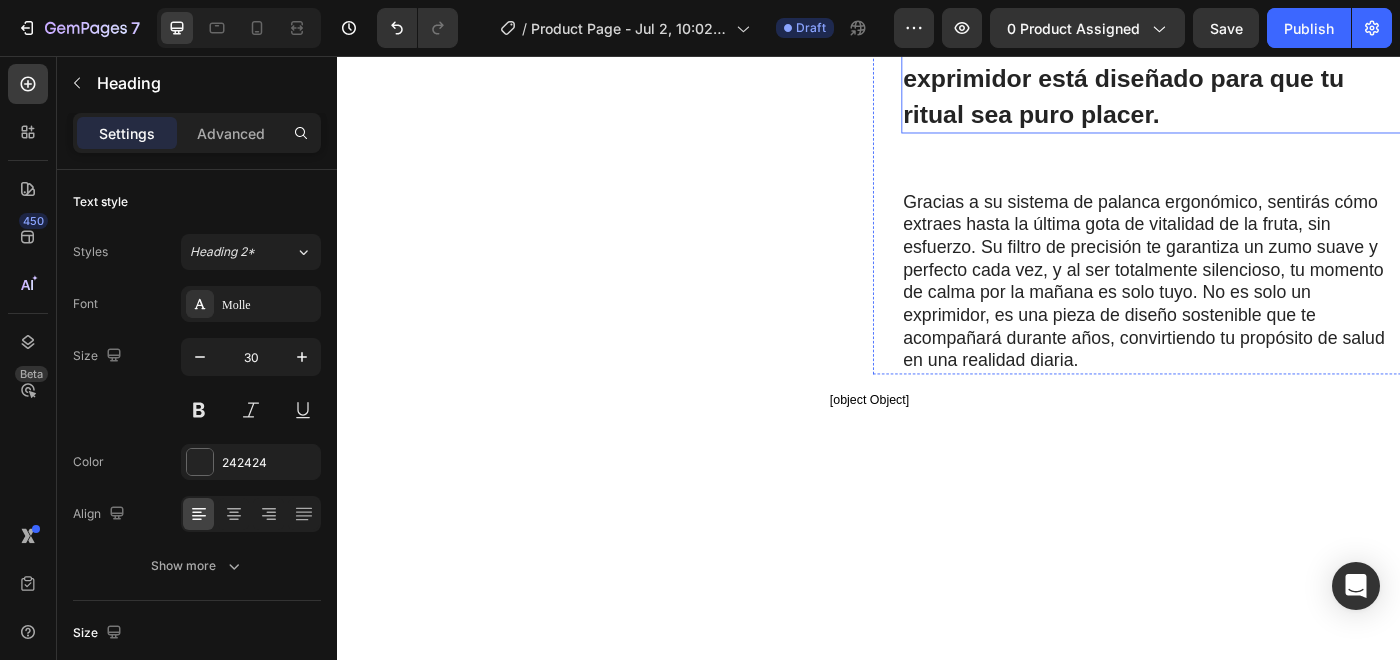 click on "Creemos en un bienestar sin complicaciones. Por eso, nuestro exprimidor está diseñado para que tu ritual sea puro placer." at bounding box center [1224, 61] 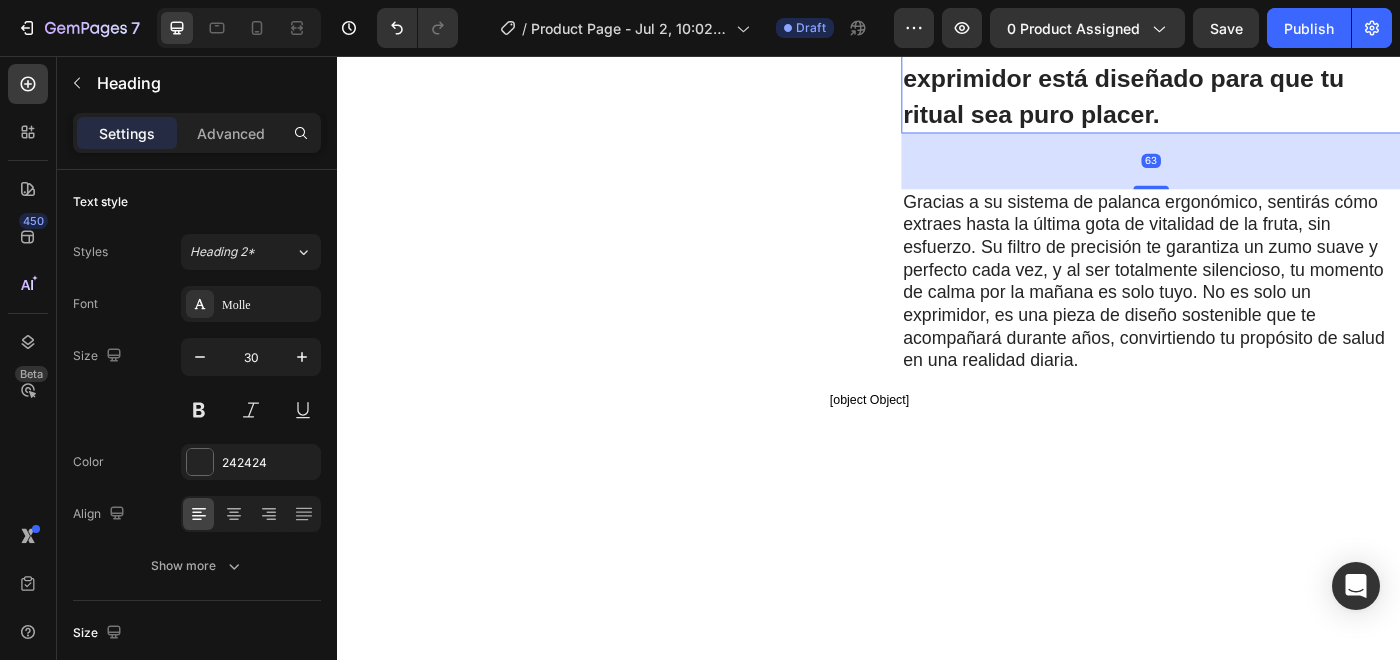click on "63" at bounding box center [1255, 174] 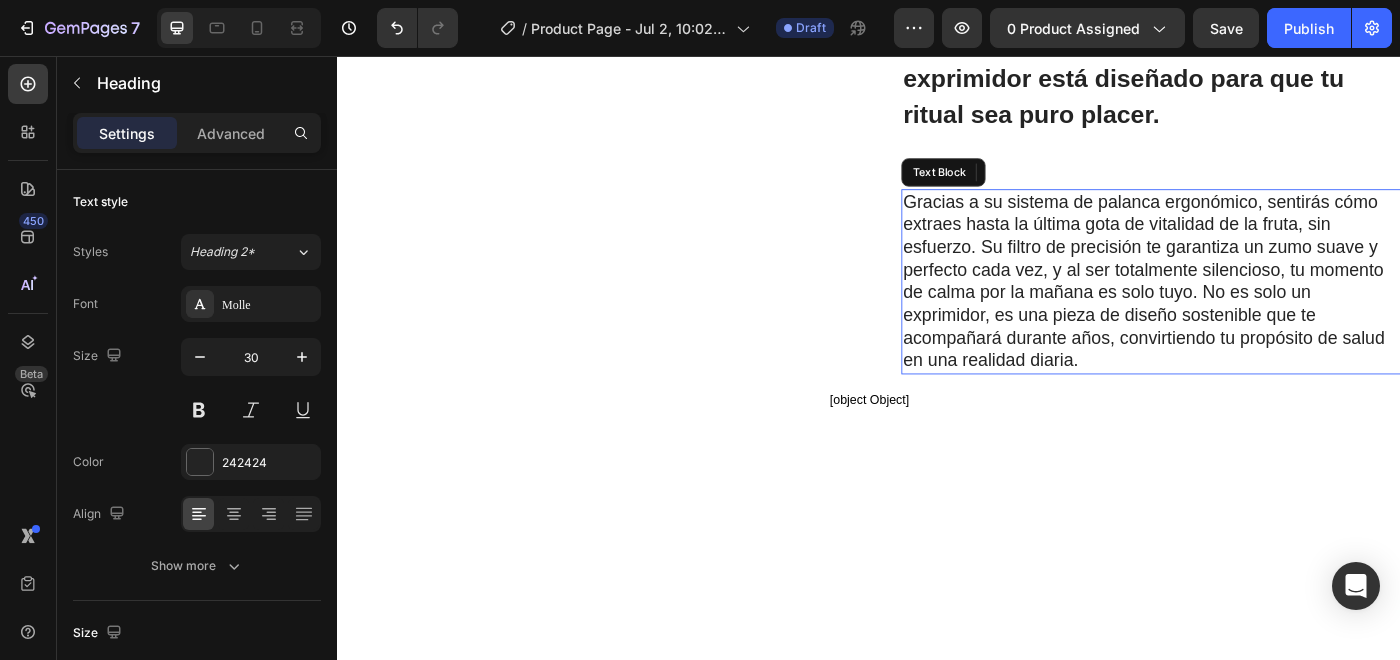 click on "Gracias a su sistema de palanca ergonómico, sentirás cómo extraes hasta la última gota de vitalidad de la fruta, sin esfuerzo. Su filtro de precisión te garantiza un zumo suave y perfecto cada vez, y al ser totalmente silencioso, tu momento de calma por la mañana es solo tuyo. No es solo un exprimidor, es una pieza de diseño sostenible que te acompañará durante años, convirtiendo tu propósito de salud en una realidad diaria." at bounding box center [1249, 311] 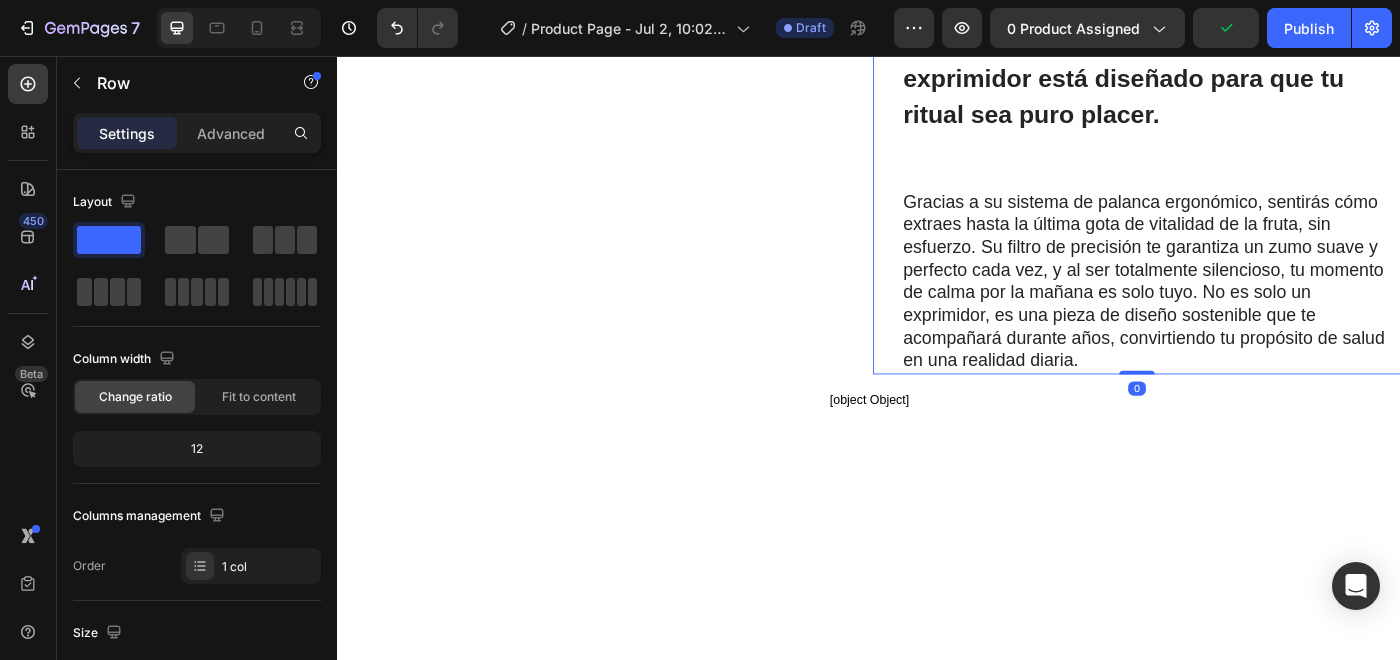 click on "⁠⁠⁠⁠⁠⁠⁠ Creemos en un bienestar sin complicaciones. Por eso, nuestro exprimidor está diseñado para que tu ritual sea puro placer. Heading Gracias a su sistema de palanca ergonómico, sentirás cómo extraes hasta la última gota de vitalidad de la fruta, sin esfuerzo. Su filtro de precisión te garantiza un zumo suave y perfecto cada vez, y al ser totalmente silencioso, tu momento de calma por la mañana es solo tuyo. No es solo un exprimidor, es una pieza de diseño sostenible que te acompañará durante años, convirtiendo tu propósito de salud en una realidad diaria. Text Block" at bounding box center [1255, 197] 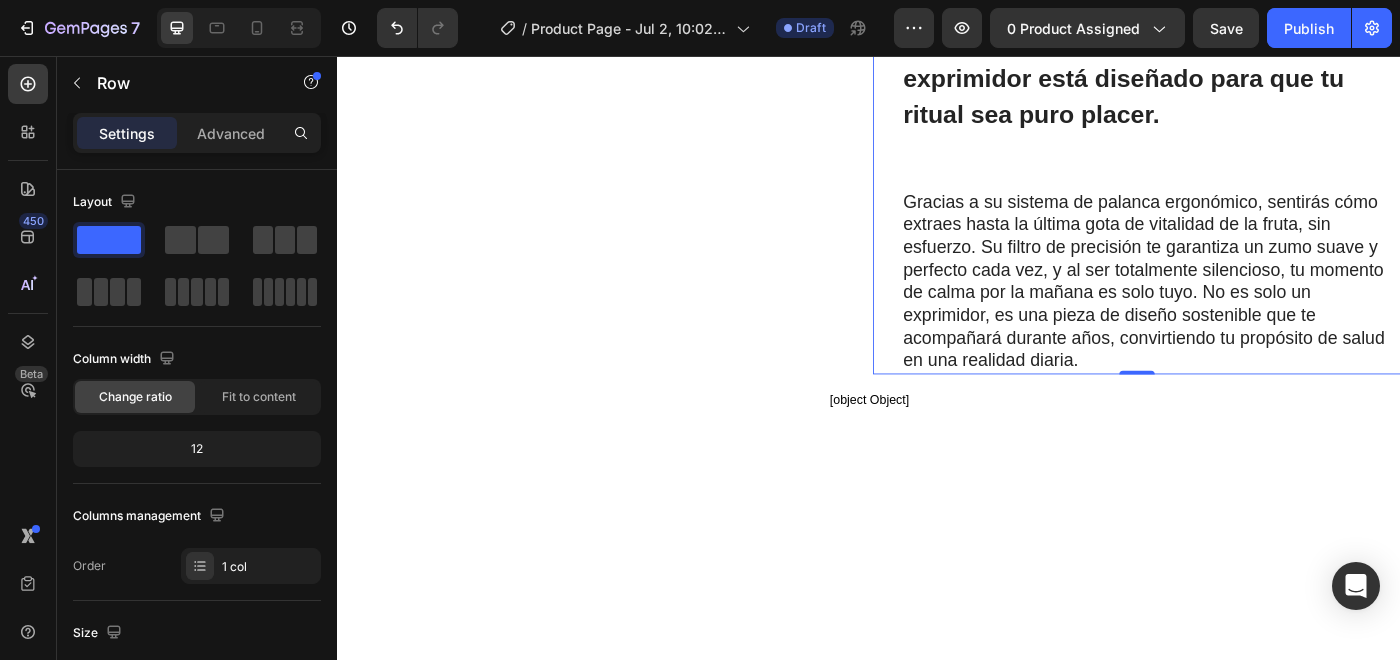 click on "⁠⁠⁠⁠⁠⁠⁠ Creemos en un bienestar sin complicaciones. Por eso, nuestro exprimidor está diseñado para que tu ritual sea puro placer. Heading Gracias a su sistema de palanca ergonómico, sentirás cómo extraes hasta la última gota de vitalidad de la fruta, sin esfuerzo. Su filtro de precisión te garantiza un zumo suave y perfecto cada vez, y al ser totalmente silencioso, tu momento de calma por la mañana es solo tuyo. No es solo un exprimidor, es una pieza de diseño sostenible que te acompañará durante años, convirtiendo tu propósito de salud en una realidad diaria. Text Block" at bounding box center [1255, 197] 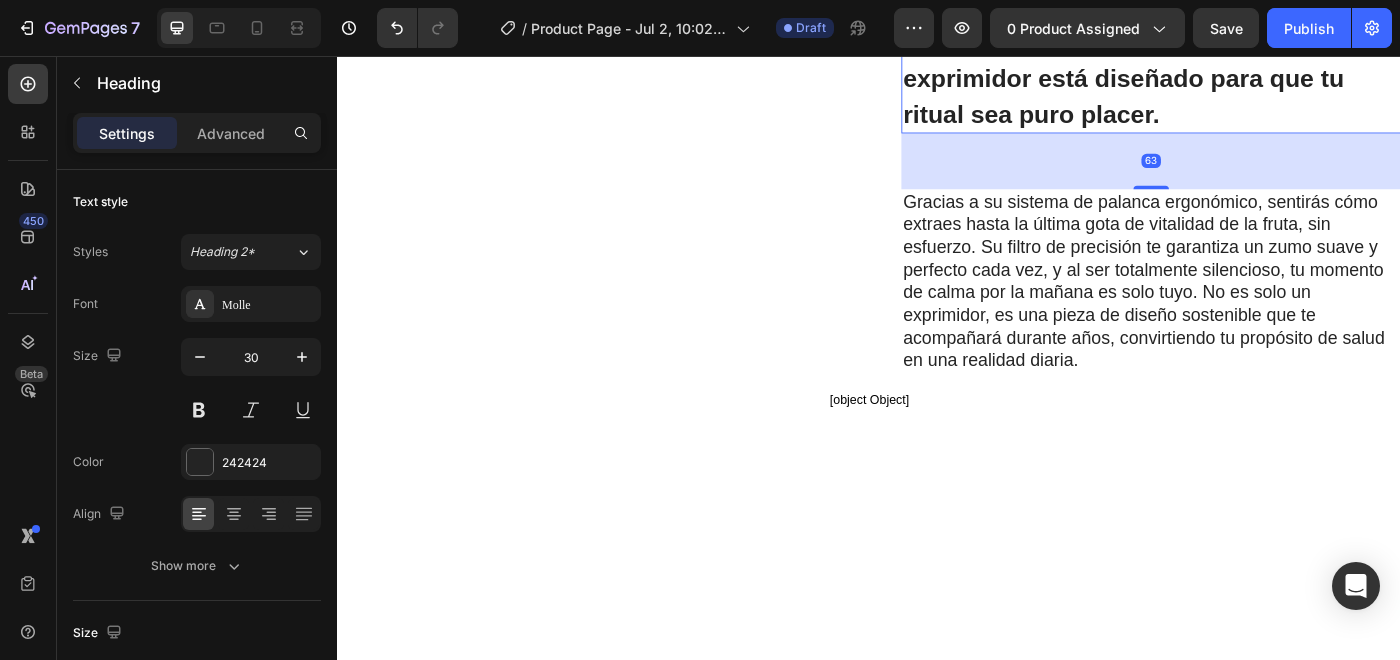 drag, startPoint x: 1249, startPoint y: 346, endPoint x: 1249, endPoint y: 299, distance: 47 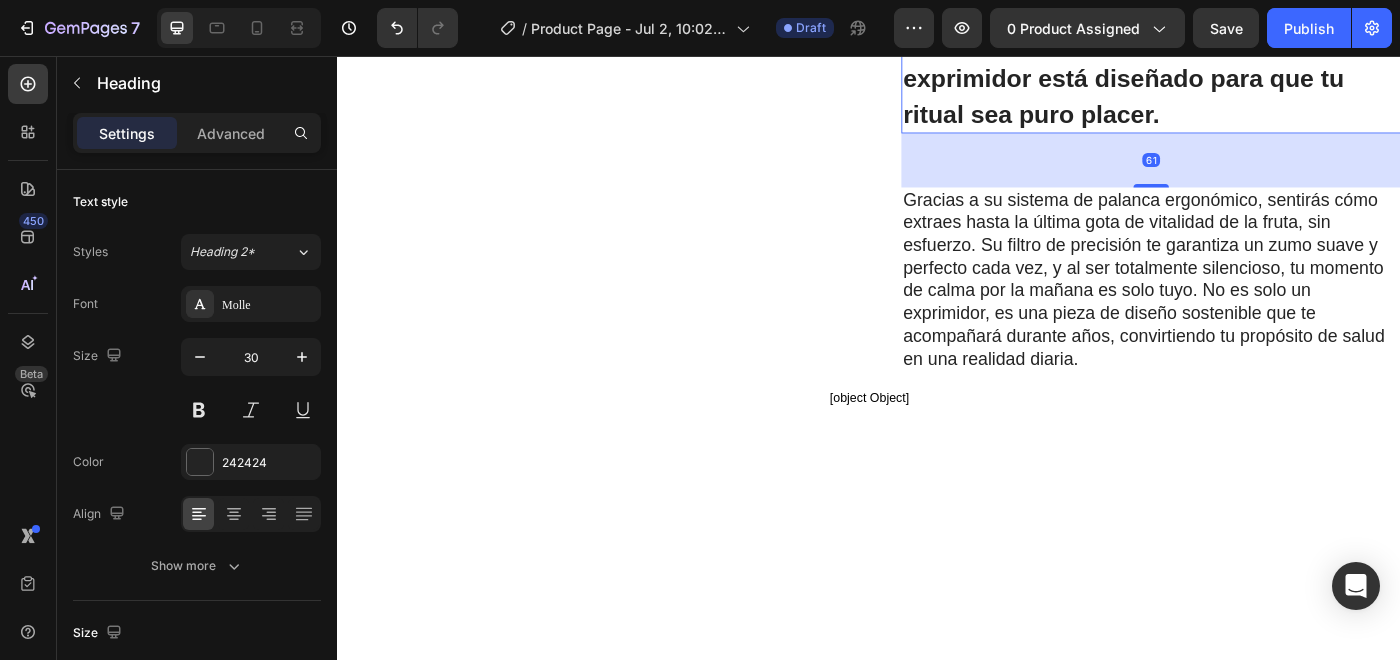 drag, startPoint x: 1254, startPoint y: 353, endPoint x: 1146, endPoint y: 385, distance: 112.64102 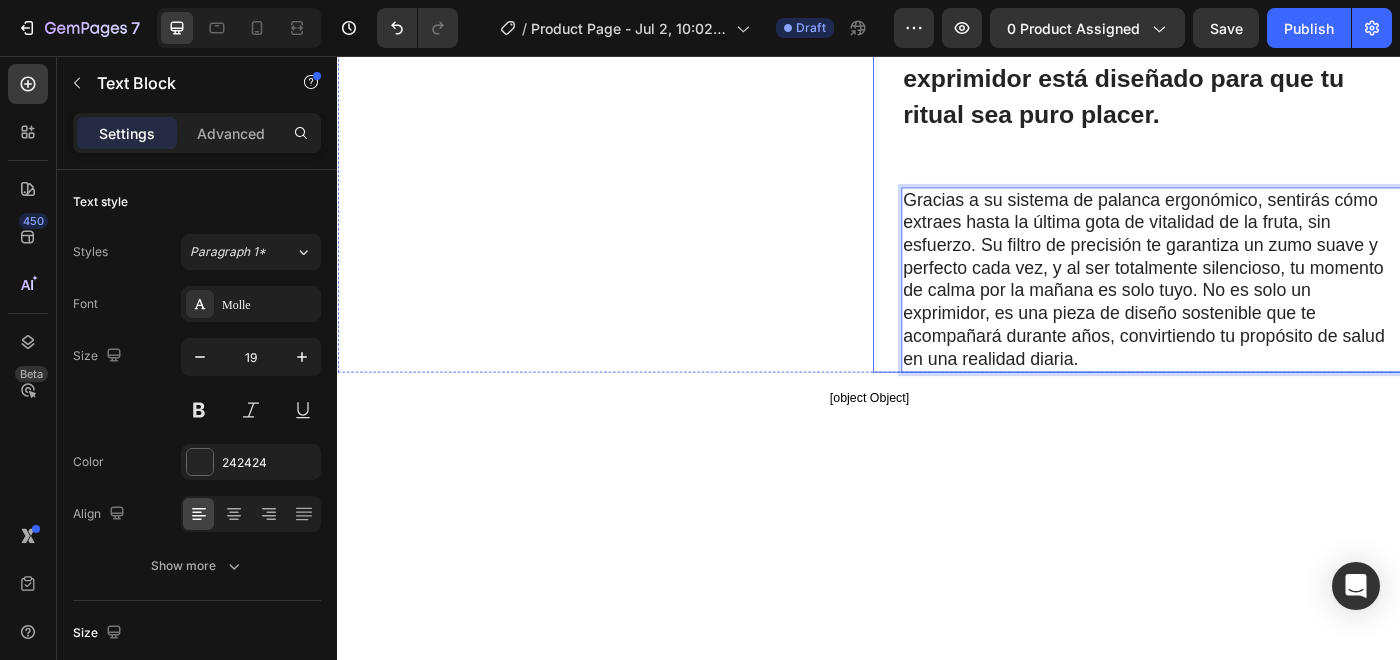 drag, startPoint x: 1198, startPoint y: 537, endPoint x: 971, endPoint y: 370, distance: 281.81198 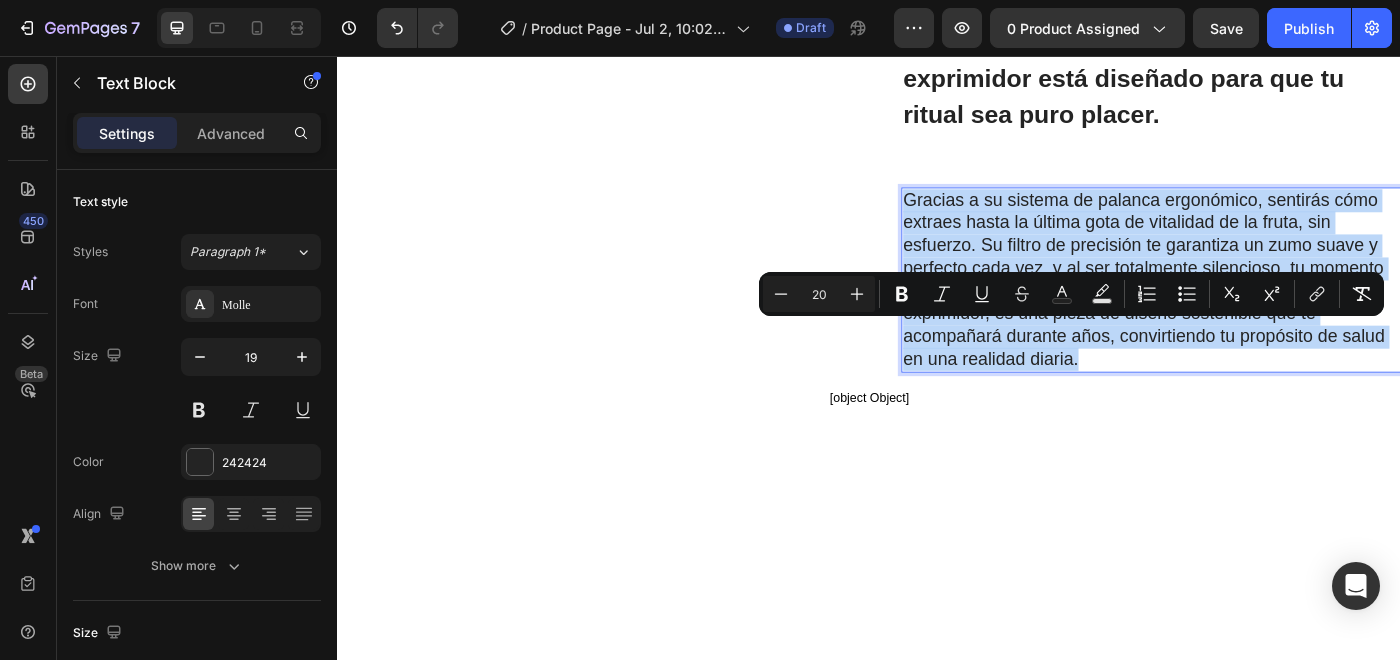 drag, startPoint x: 1045, startPoint y: 413, endPoint x: 1202, endPoint y: 575, distance: 225.59477 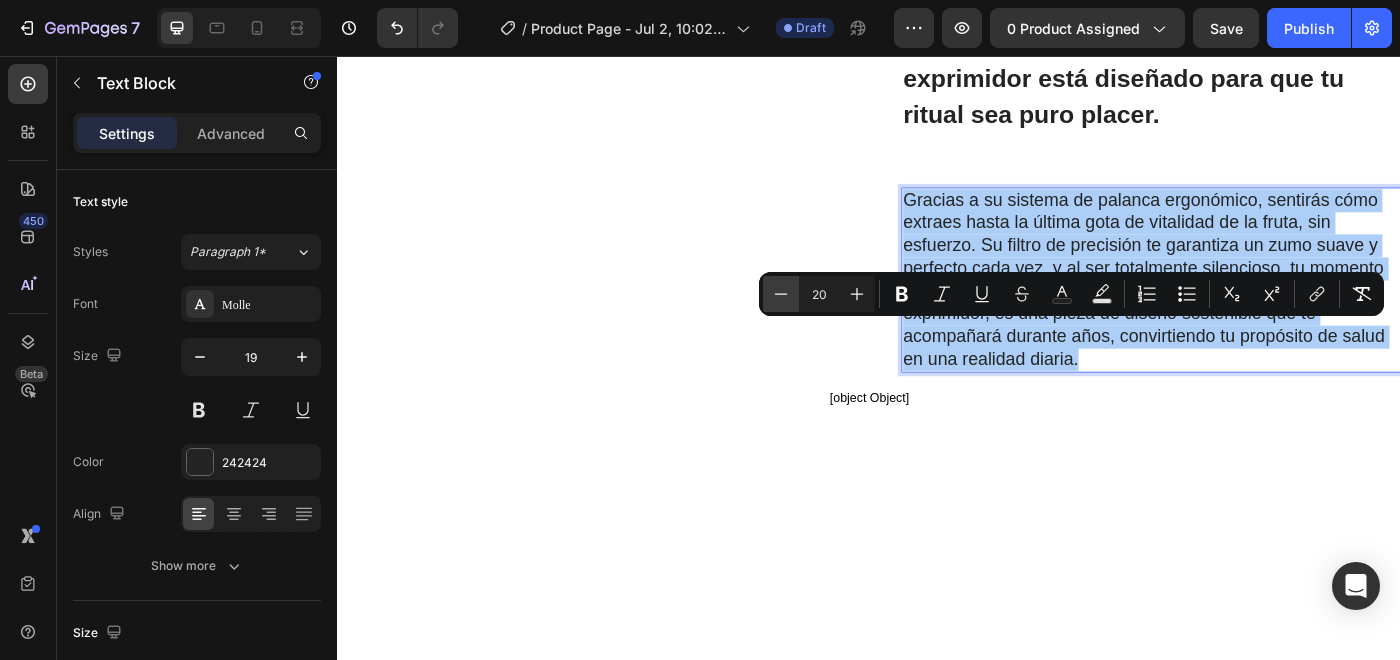 click 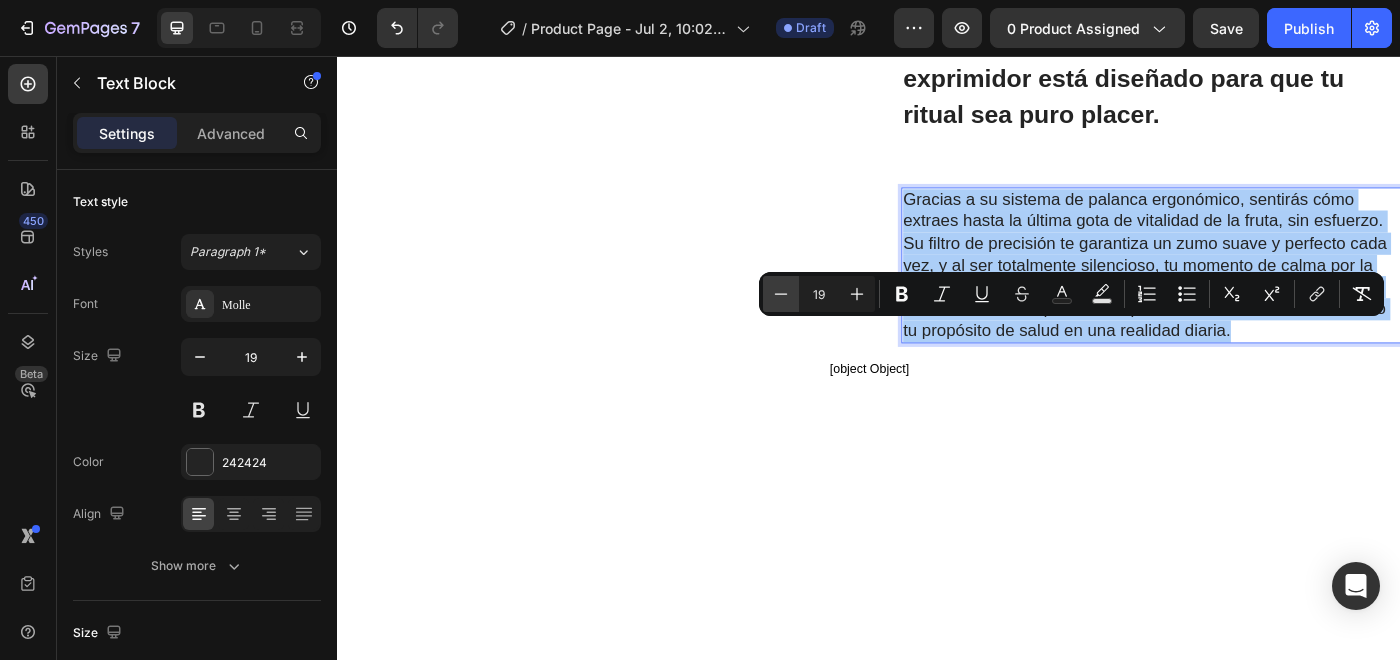 click 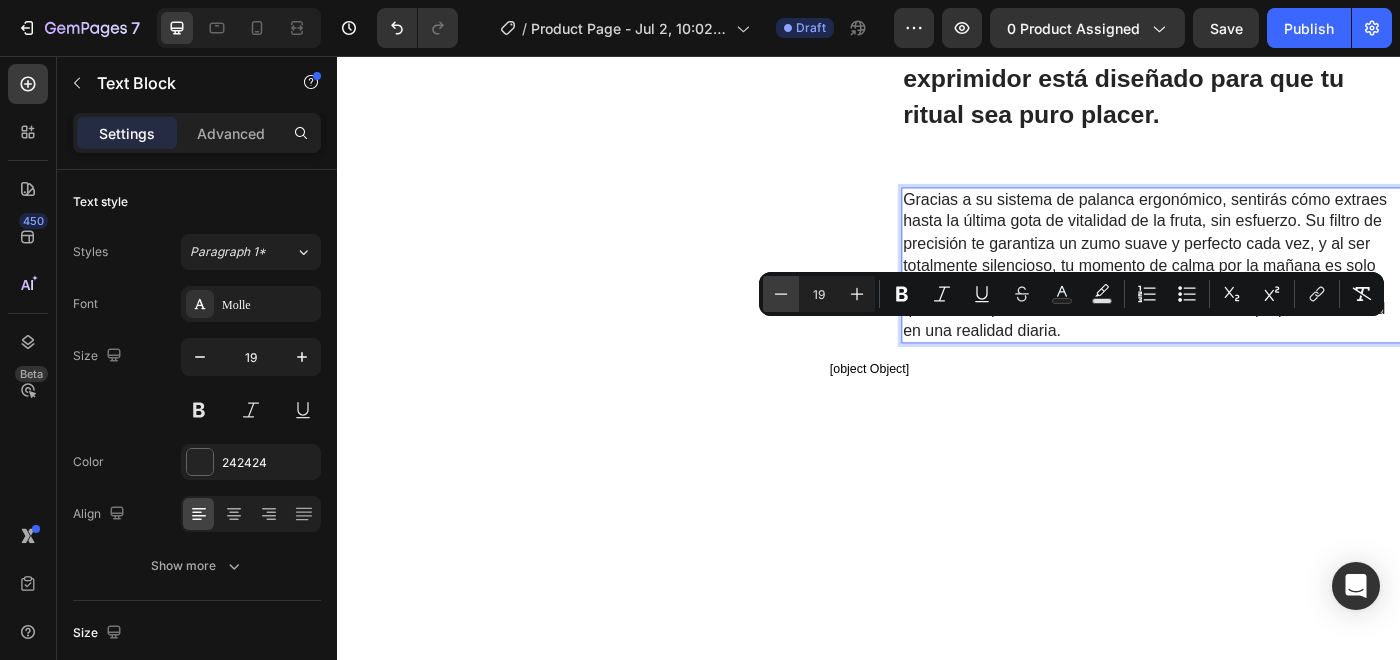 type on "18" 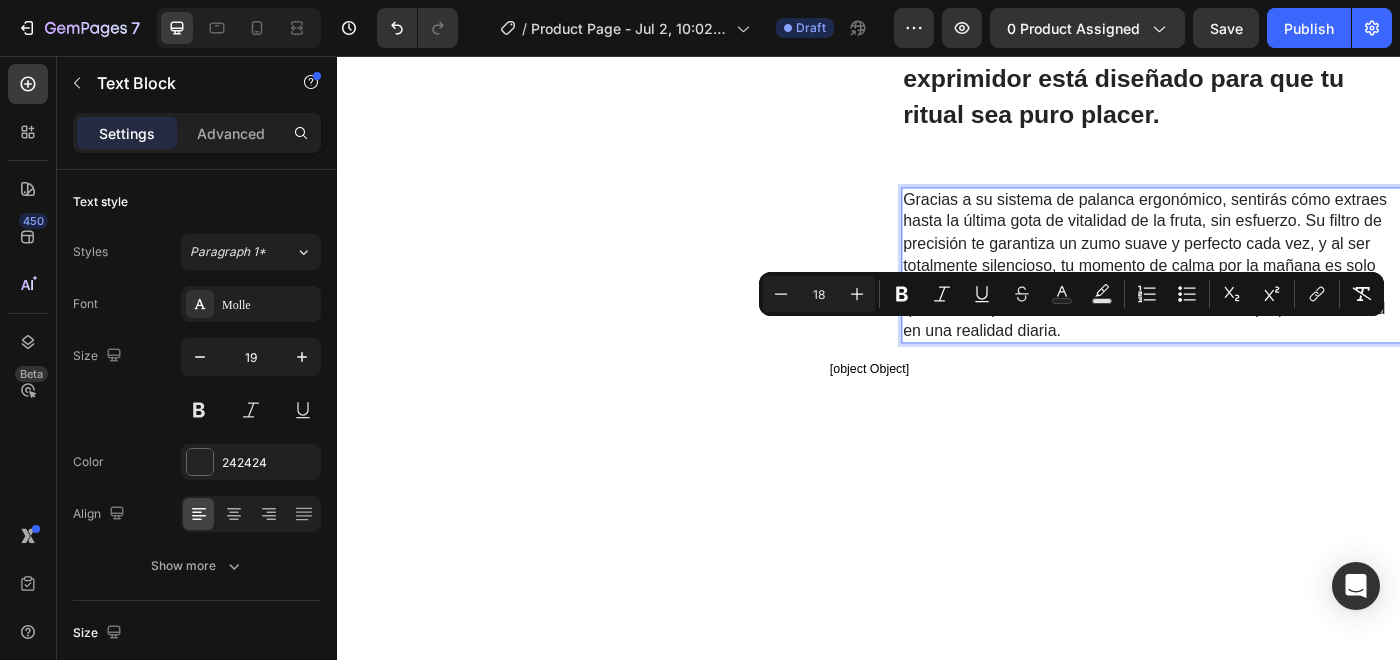 click on "Gracias a su sistema de palanca ergonómico, sentirás cómo extraes hasta la última gota de vitalidad de la fruta, sin esfuerzo. Su filtro de precisión te garantiza un zumo suave y perfecto cada vez, y al ser totalmente silencioso, tu momento de calma por la mañana es solo tuyo. No es solo un exprimidor, es una pieza de diseño sostenible que te acompañará durante años, convirtiendo tu propósito de salud en una realidad diaria." at bounding box center [1248, 292] 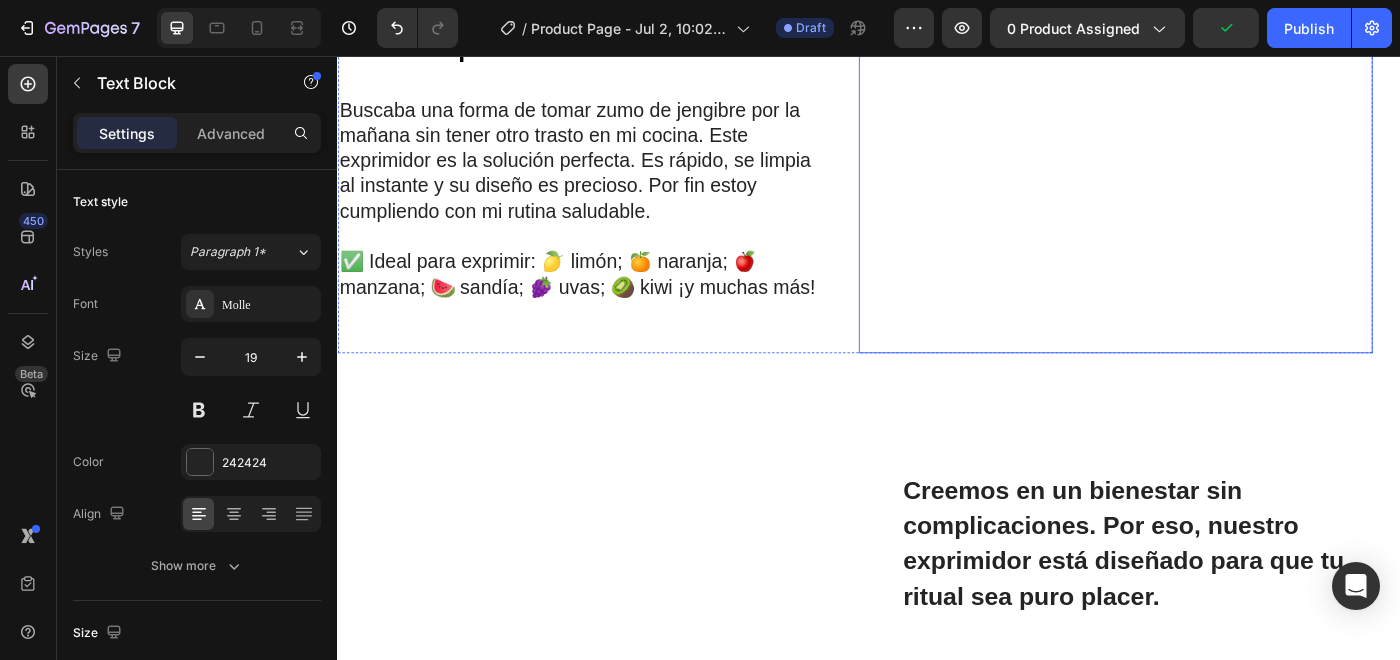 scroll, scrollTop: 1054, scrollLeft: 0, axis: vertical 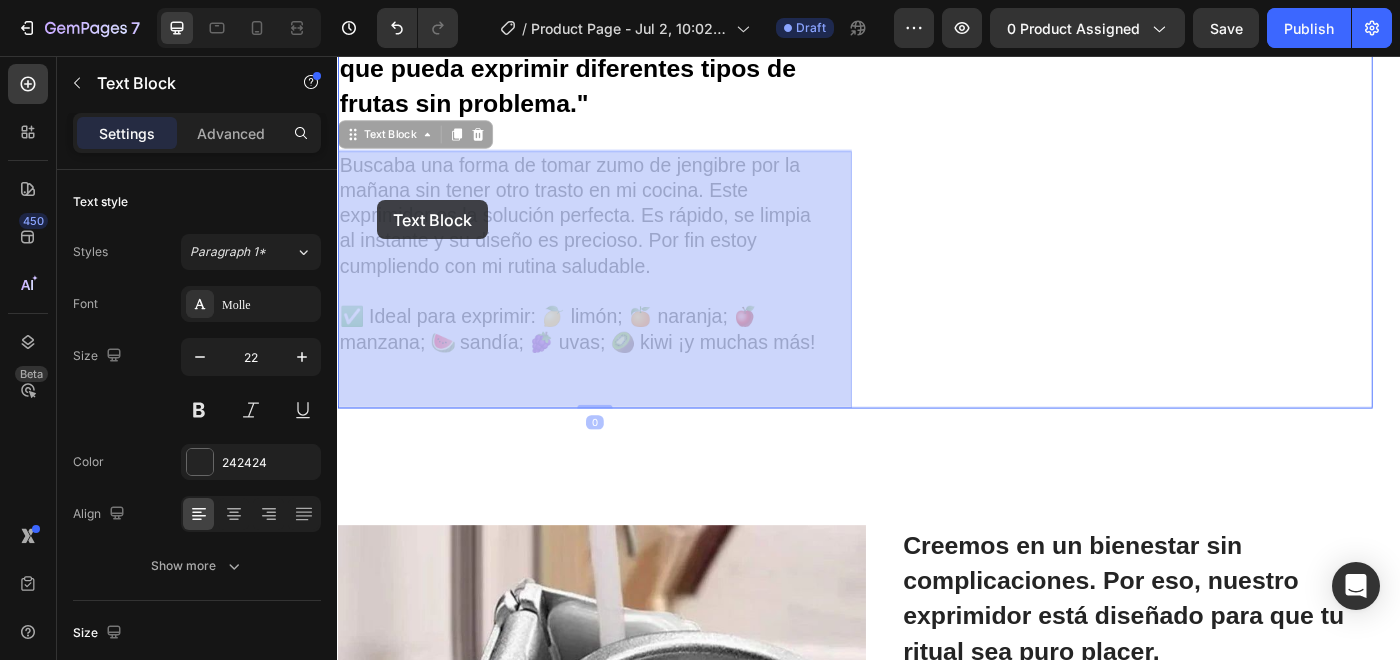 drag, startPoint x: 868, startPoint y: 377, endPoint x: 377, endPoint y: 200, distance: 521.92914 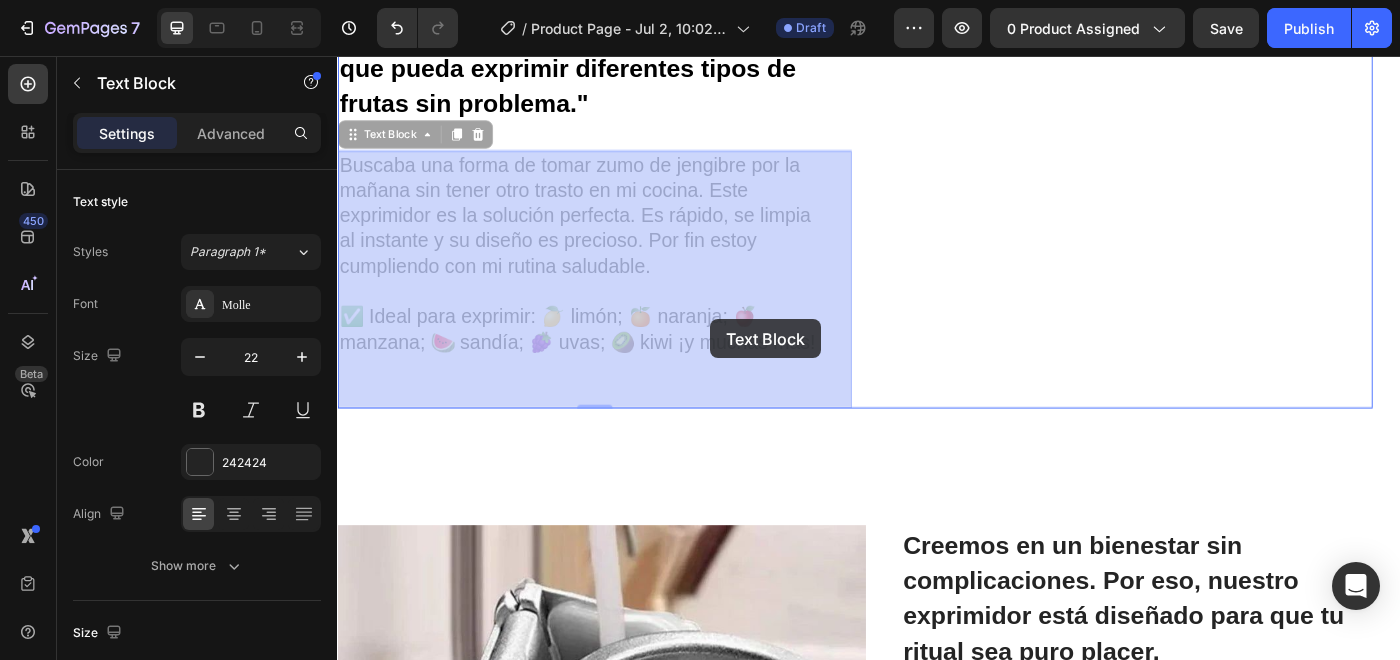 drag, startPoint x: 379, startPoint y: 183, endPoint x: 710, endPoint y: 319, distance: 357.85052 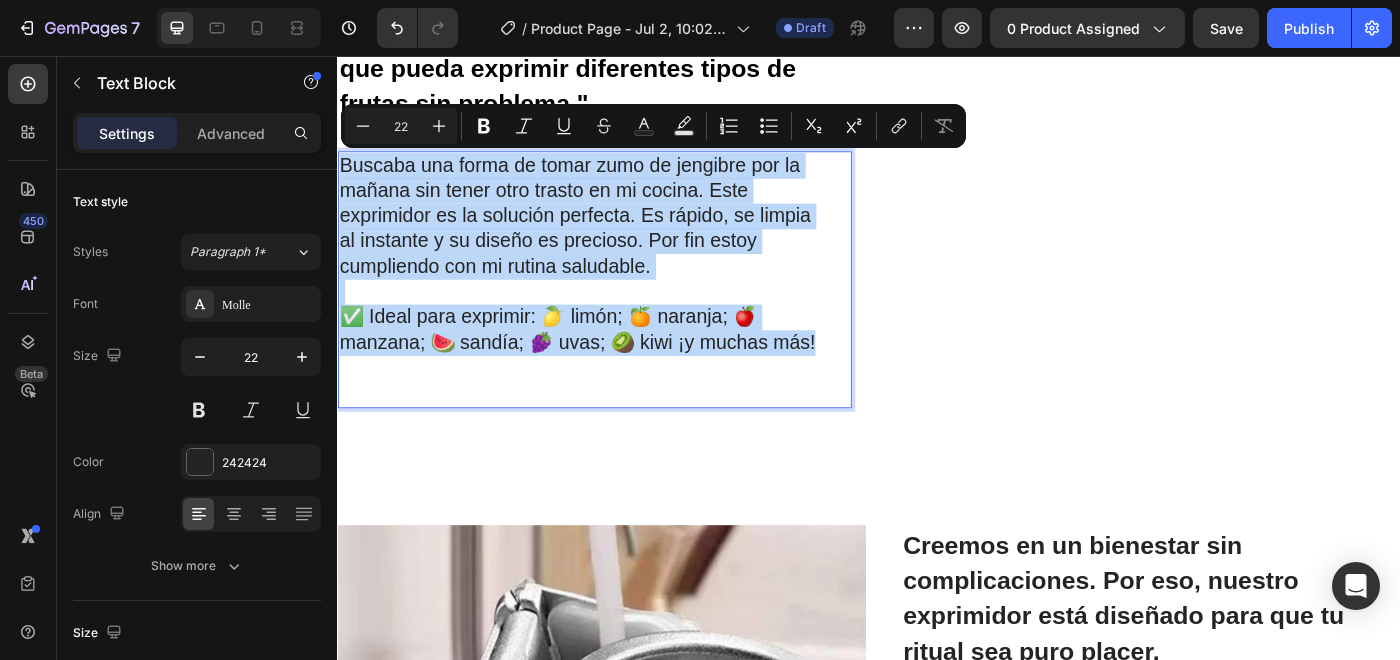 drag, startPoint x: 877, startPoint y: 375, endPoint x: 314, endPoint y: 176, distance: 597.1348 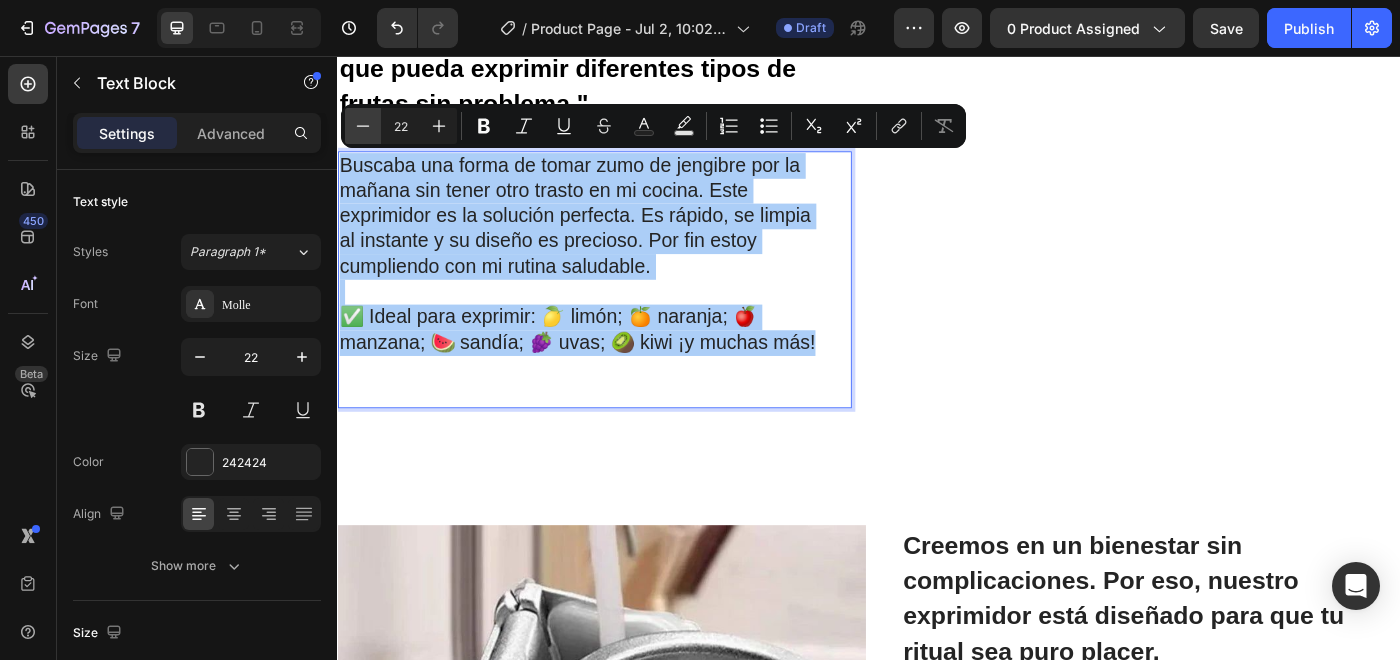 click 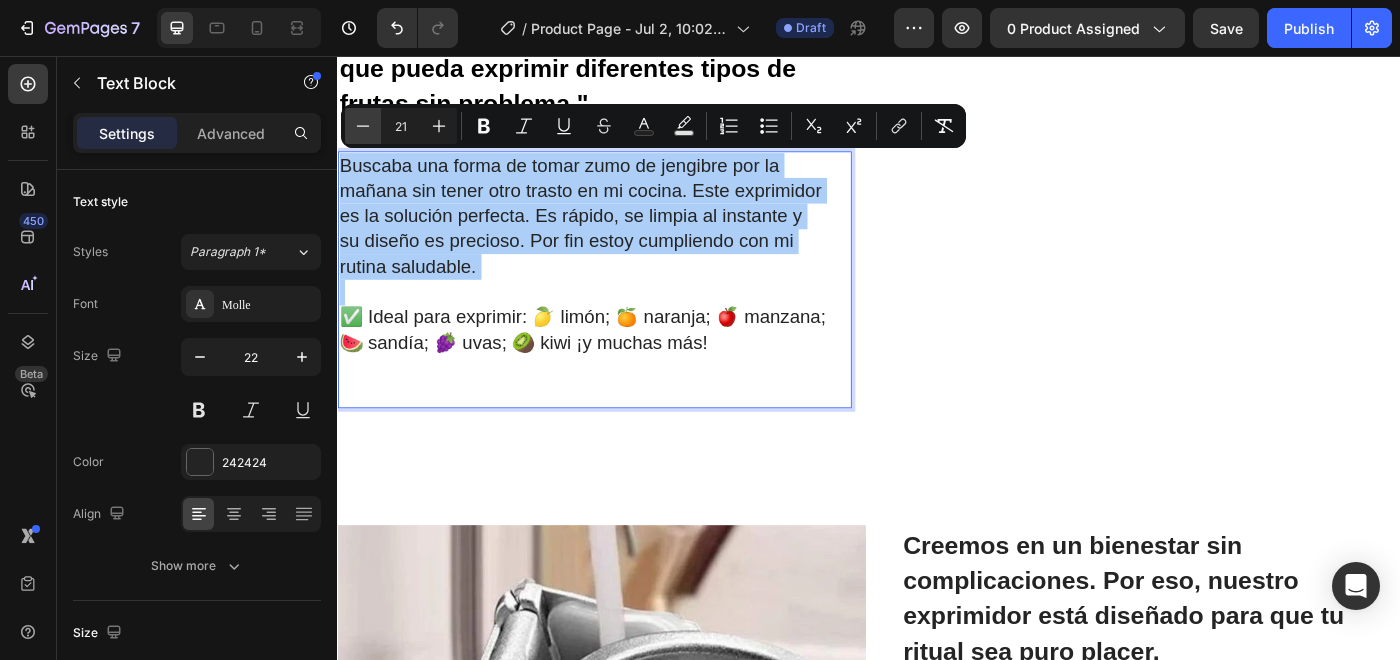 click 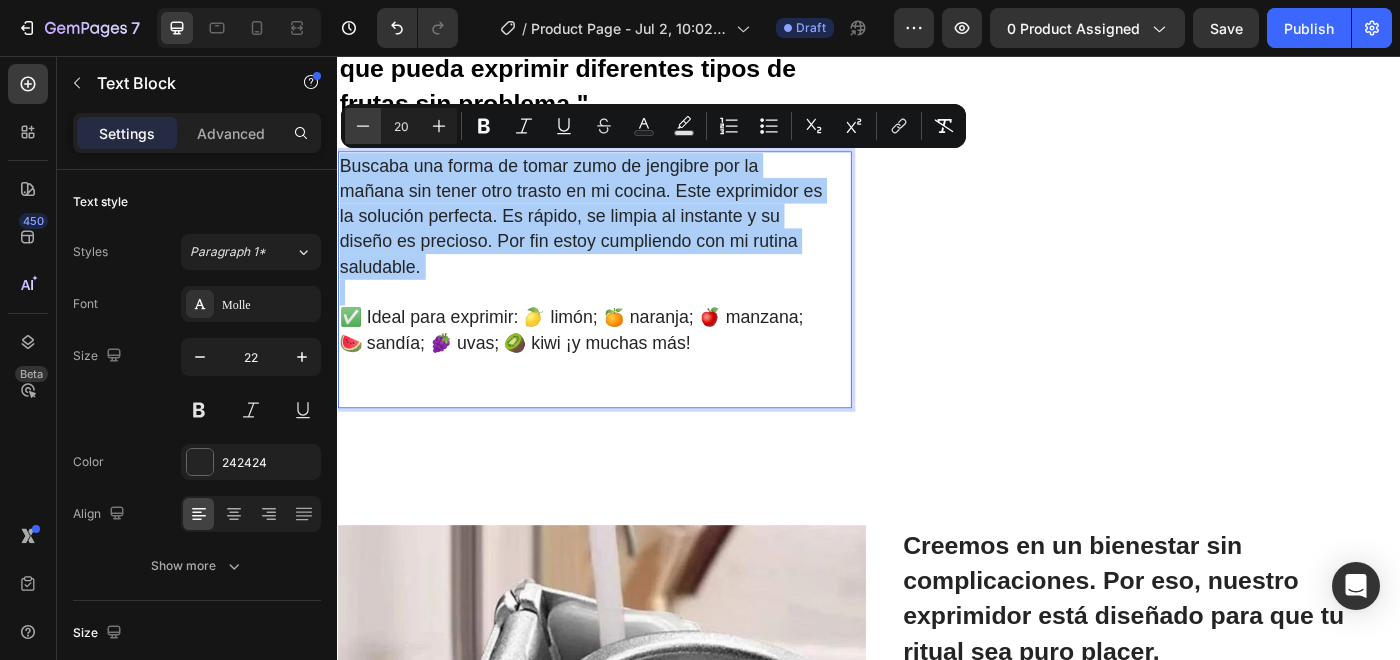 click 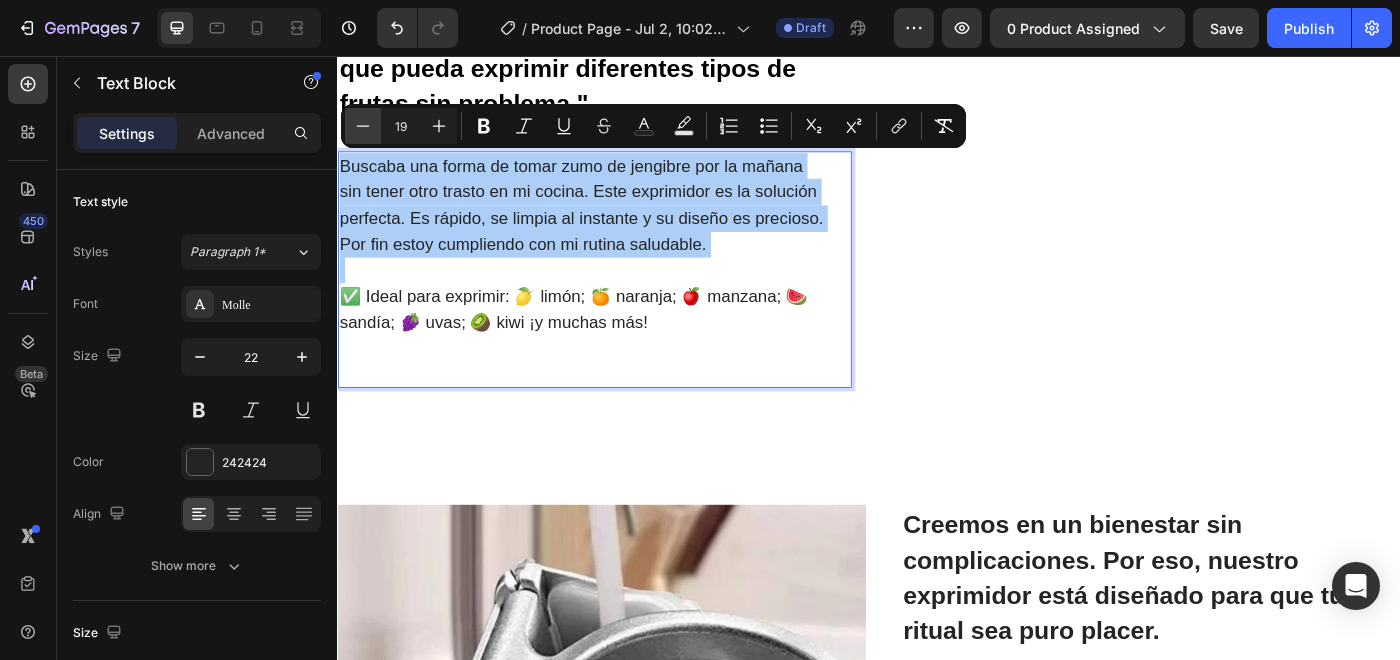 click 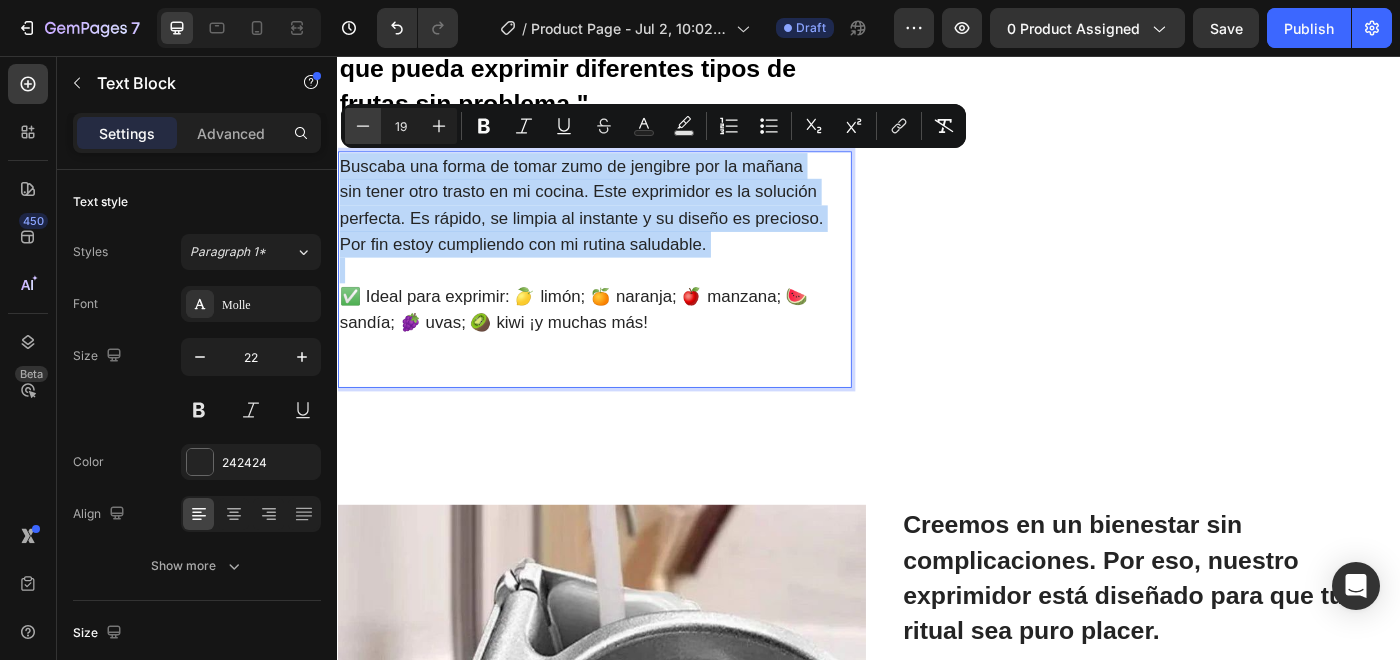 type on "18" 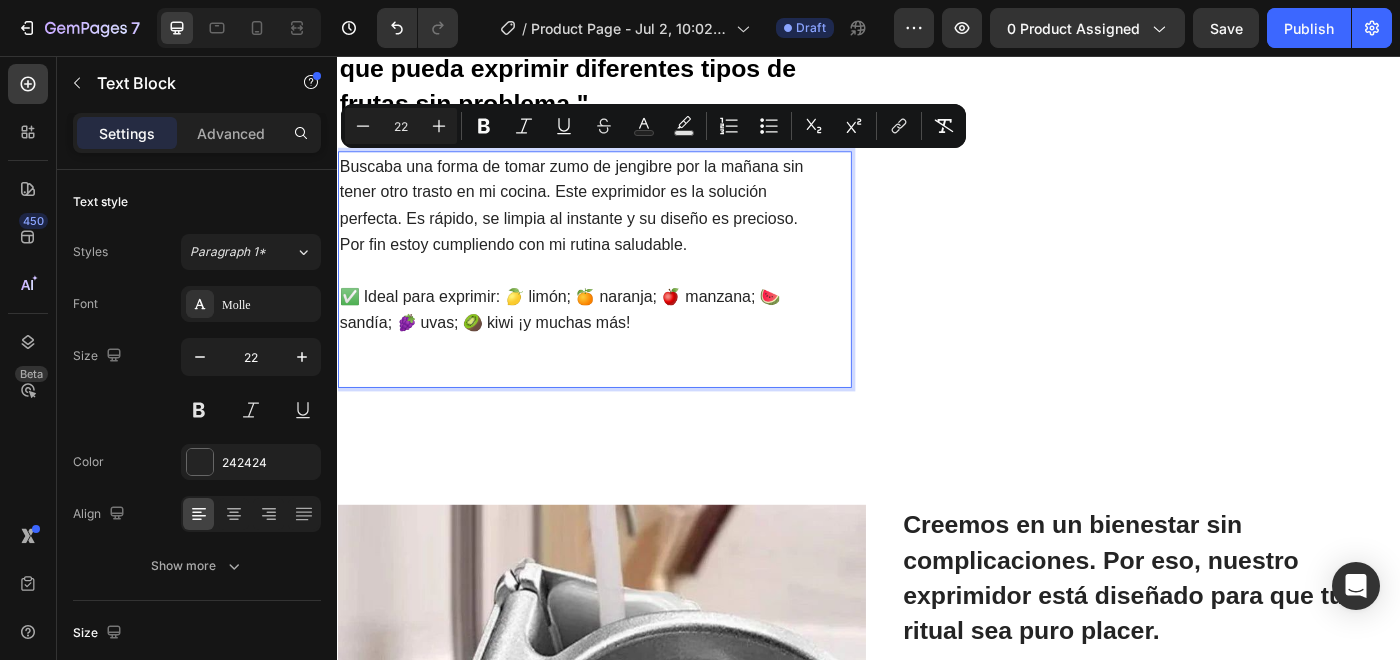 click at bounding box center (613, 386) 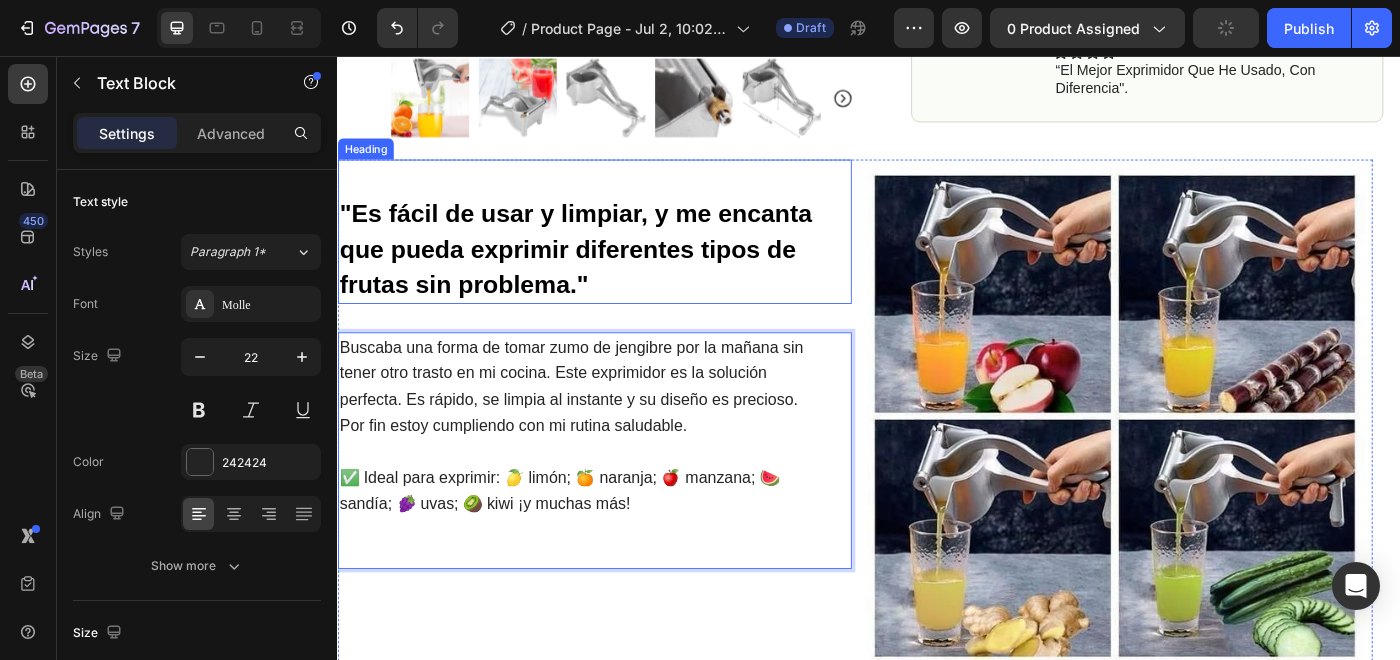 scroll, scrollTop: 855, scrollLeft: 0, axis: vertical 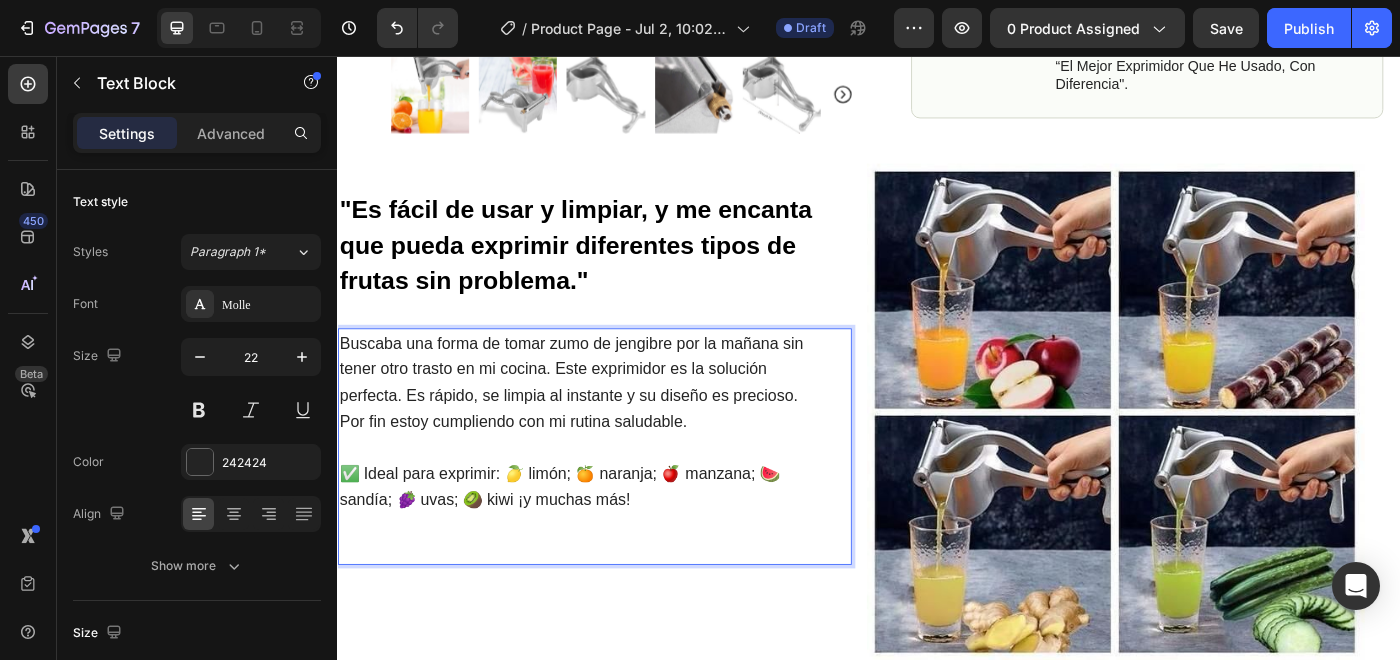 click on "Buscaba una forma de tomar zumo de jengibre por la mañana sin tener otro trasto en mi cocina. Este exprimidor es la solución perfecta. Es rápido, se limpia al instante y su diseño es precioso. Por fin estoy cumpliendo con mi rutina saludable." at bounding box center [613, 424] 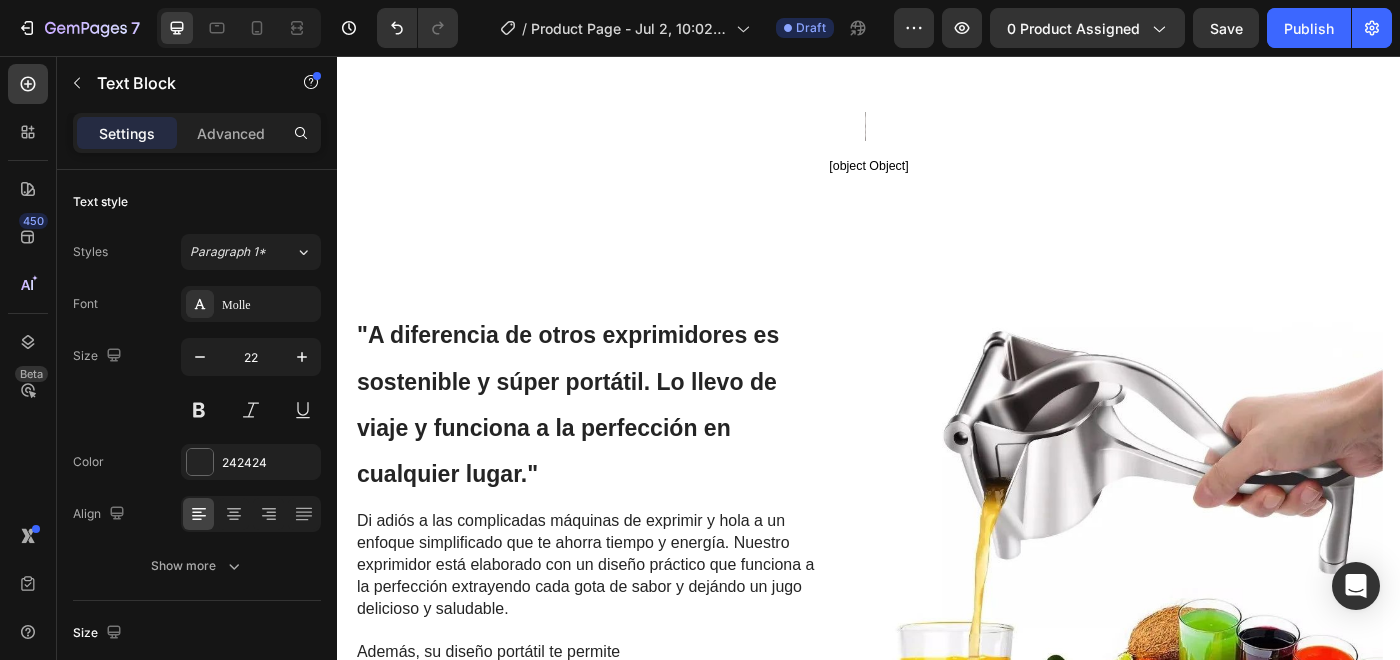 scroll, scrollTop: 2249, scrollLeft: 0, axis: vertical 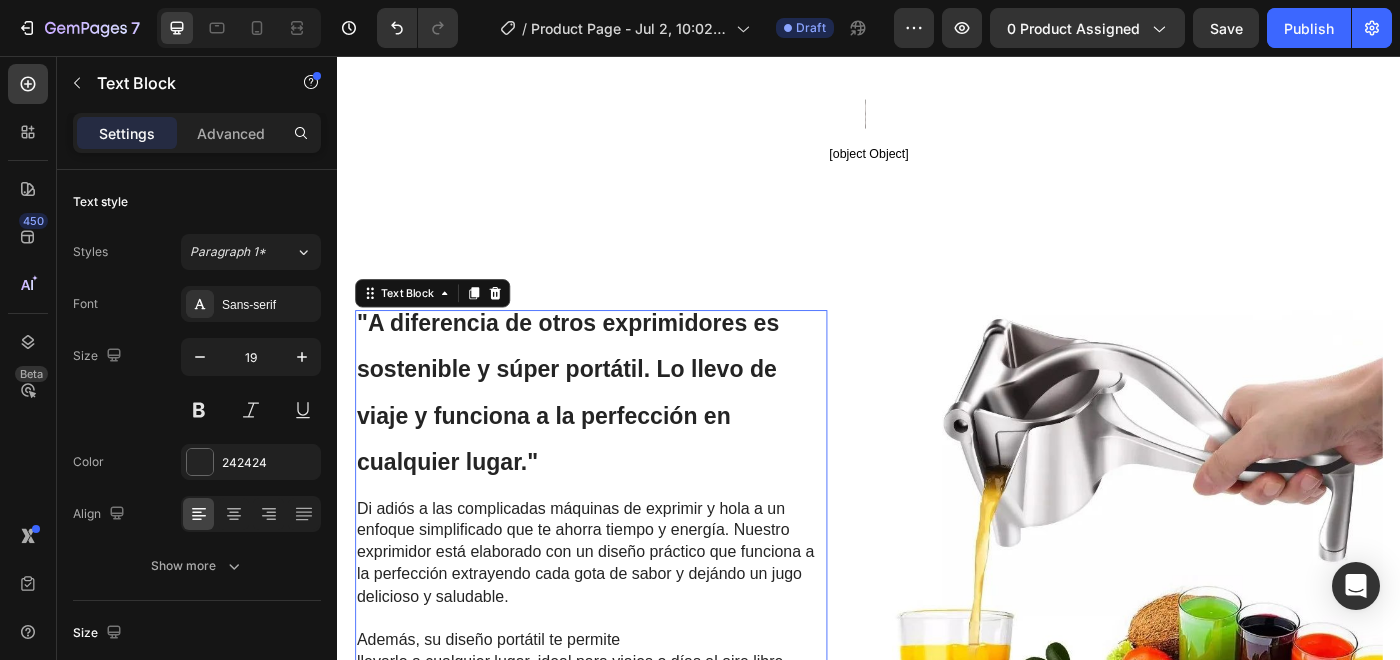 click on ""A diferencia de otros exprimidores es sostenible y súper portátil. Lo llevo de viaje y funciona a la perfección en cualquier lugar." Di adiós a las complicadas máquinas de exprimir y hola a un enfoque simplificado que te ahorra tiempo y energía. Nuestro exprimidor está elaborado con un diseño práctico que funciona a la perfección extrayendo cada gota de sabor y dejándo un jugo delicioso y saludable. Además, su diseño portátil te permite llevarlo a cualquier lugar, ideal para viajes o días al aire libre. Experimenta la alegría de exprimir sin esfuerzo y desbloquea una nueva conveniencia en tu rutina diaria. Prueba nuestro exprimidor manual de frutas hoy y abraza la simplicidad de un jugo fresco. Text Block 16 Heading" at bounding box center (623, 608) 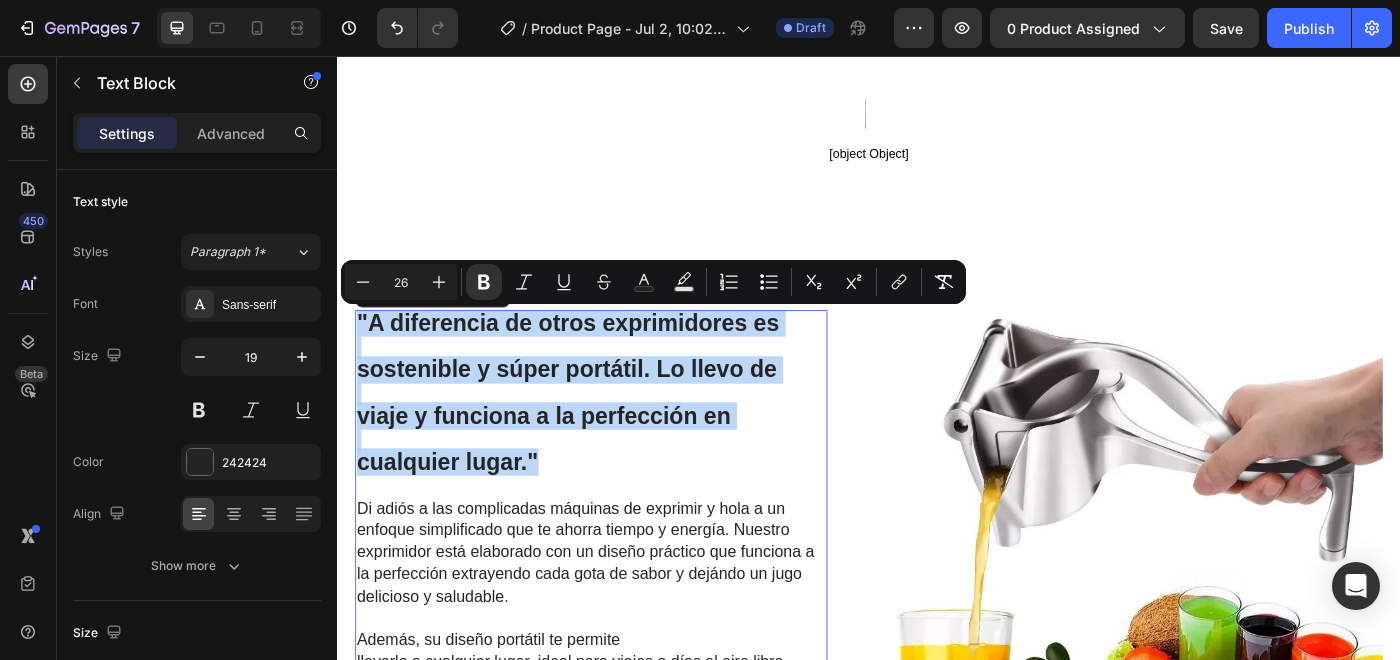 drag, startPoint x: 577, startPoint y: 514, endPoint x: 314, endPoint y: 303, distance: 337.17947 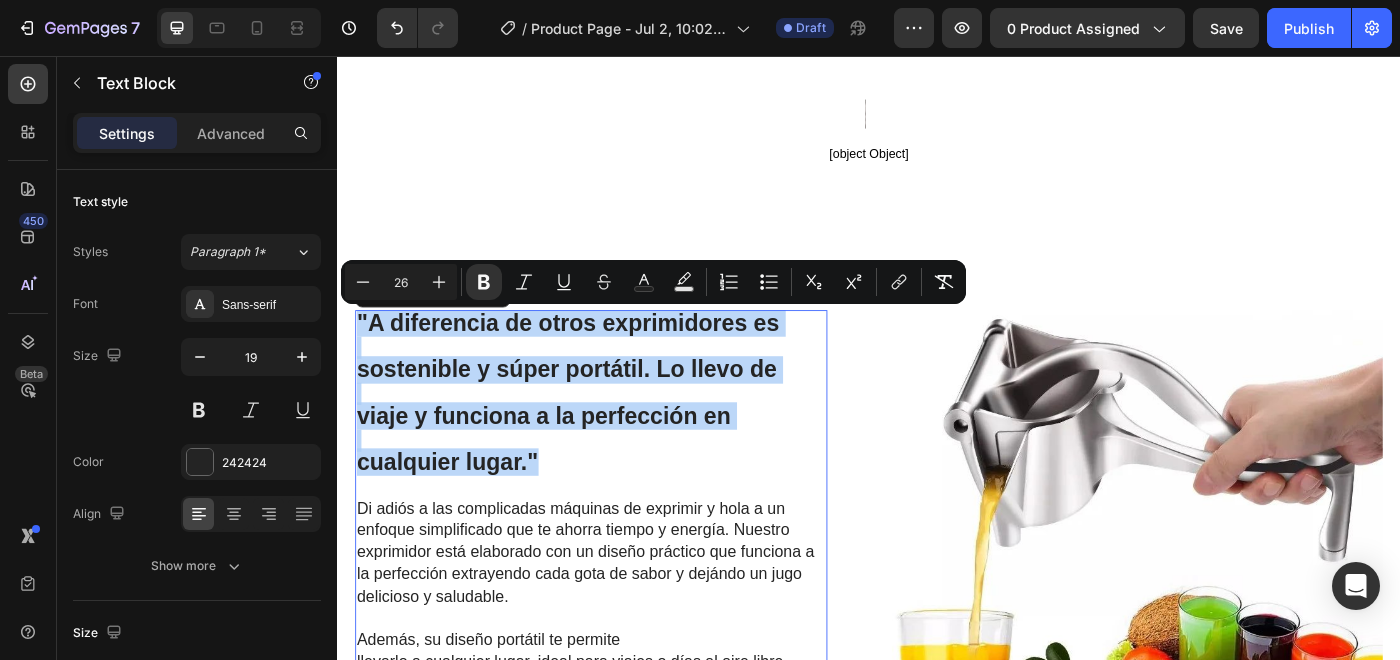 copy on "A diferencia de otros exprimidores es sostenible y súper portátil. Lo llevo de viaje y funciona a la perfección en cualquier lugar." 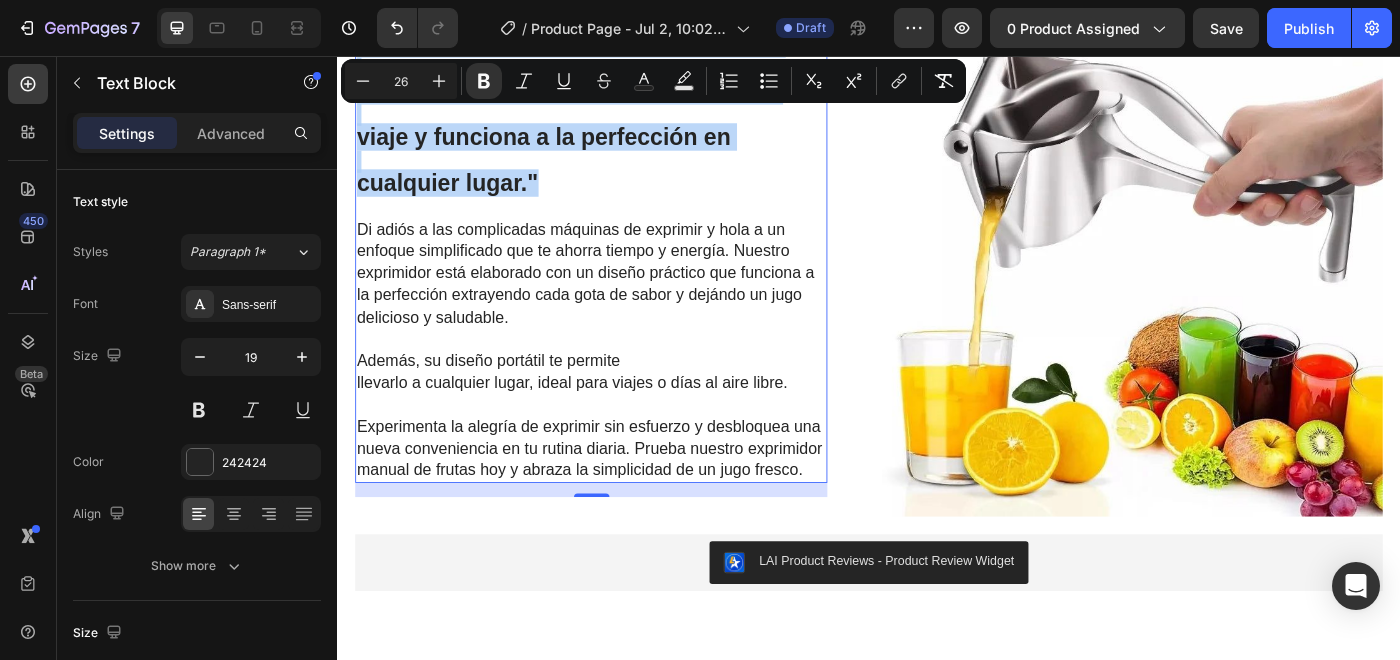scroll, scrollTop: 2563, scrollLeft: 0, axis: vertical 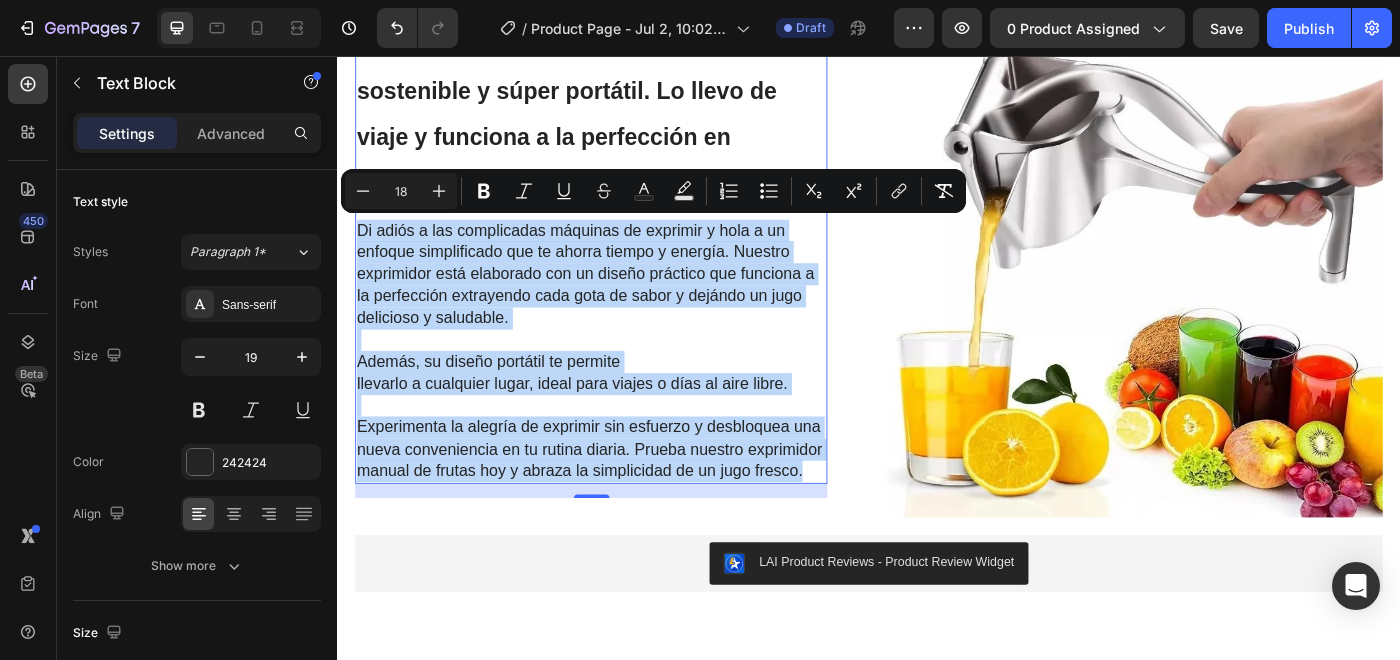 drag, startPoint x: 856, startPoint y: 526, endPoint x: 345, endPoint y: 248, distance: 581.7259 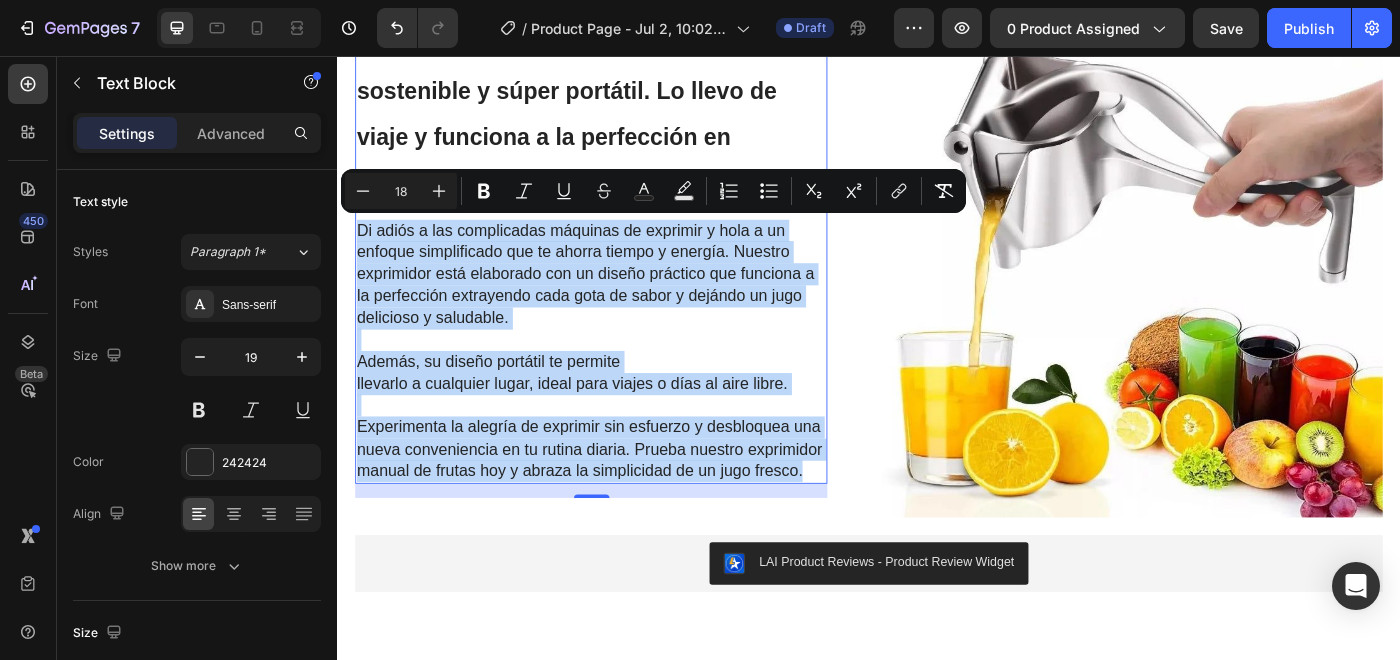click at bounding box center [623, 123] 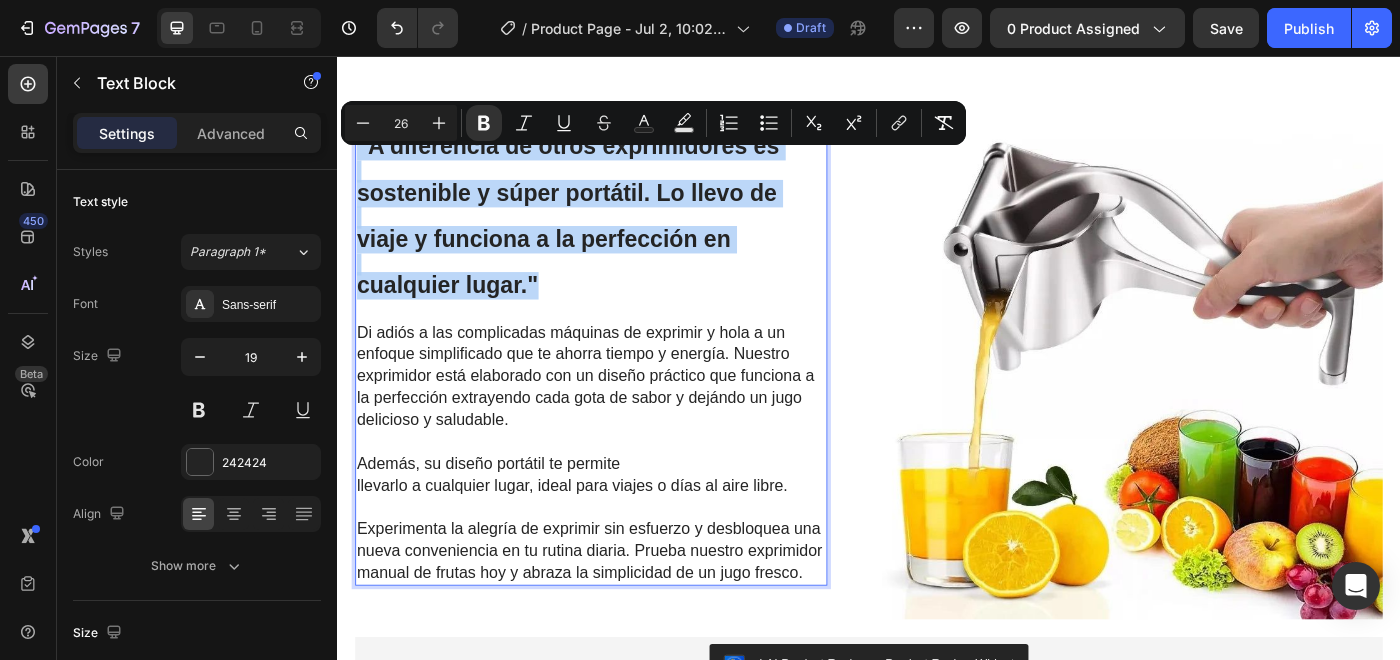 scroll, scrollTop: 2411, scrollLeft: 0, axis: vertical 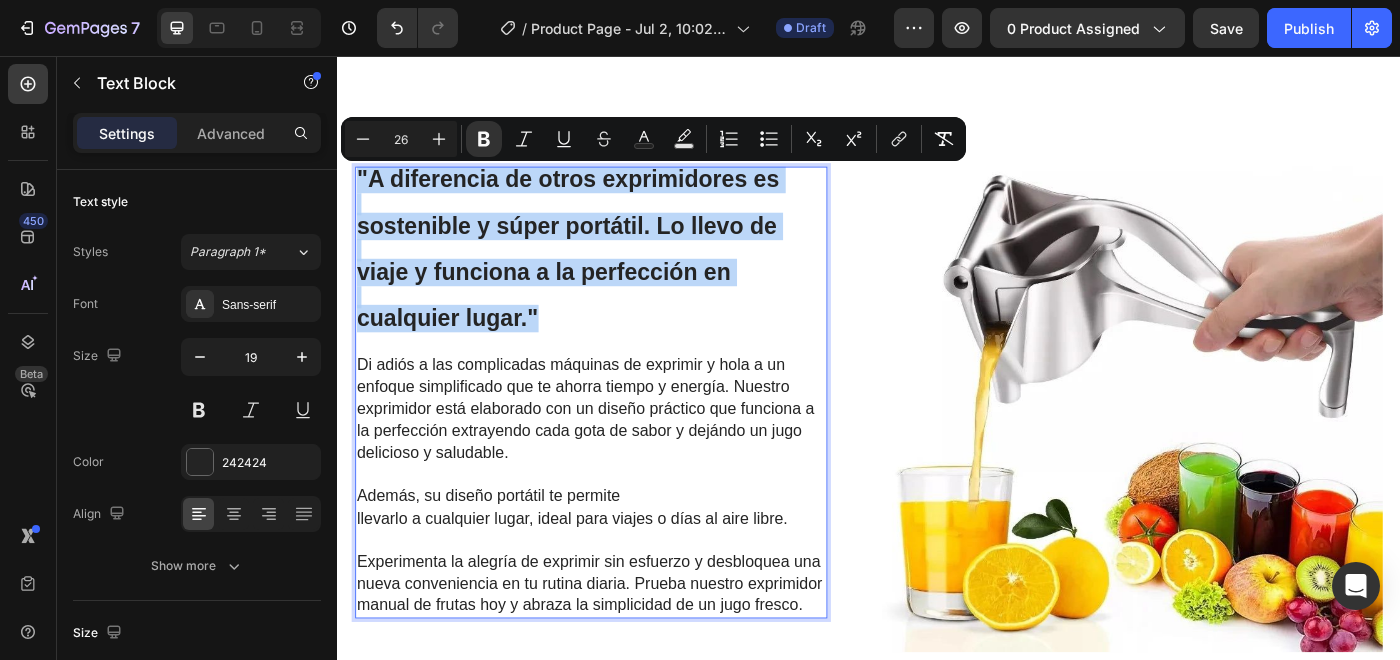 drag, startPoint x: 577, startPoint y: 199, endPoint x: 356, endPoint y: 195, distance: 221.0362 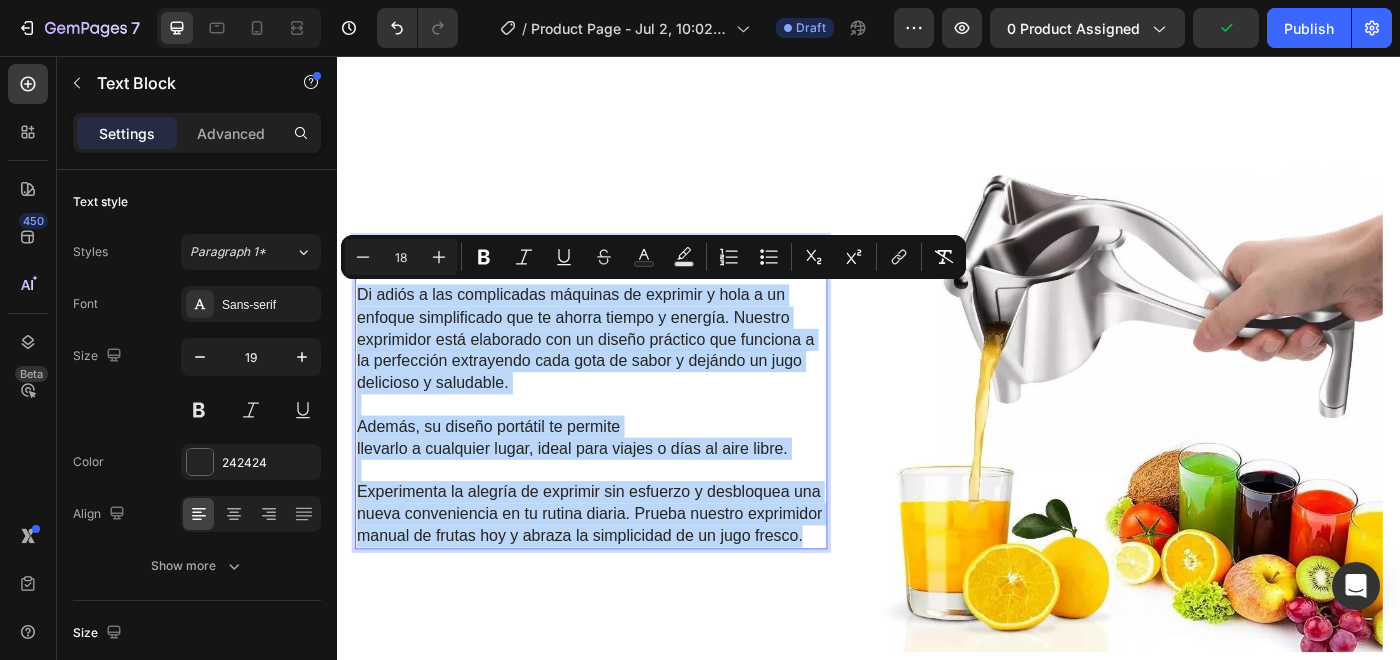 drag, startPoint x: 866, startPoint y: 606, endPoint x: 344, endPoint y: 318, distance: 596.1778 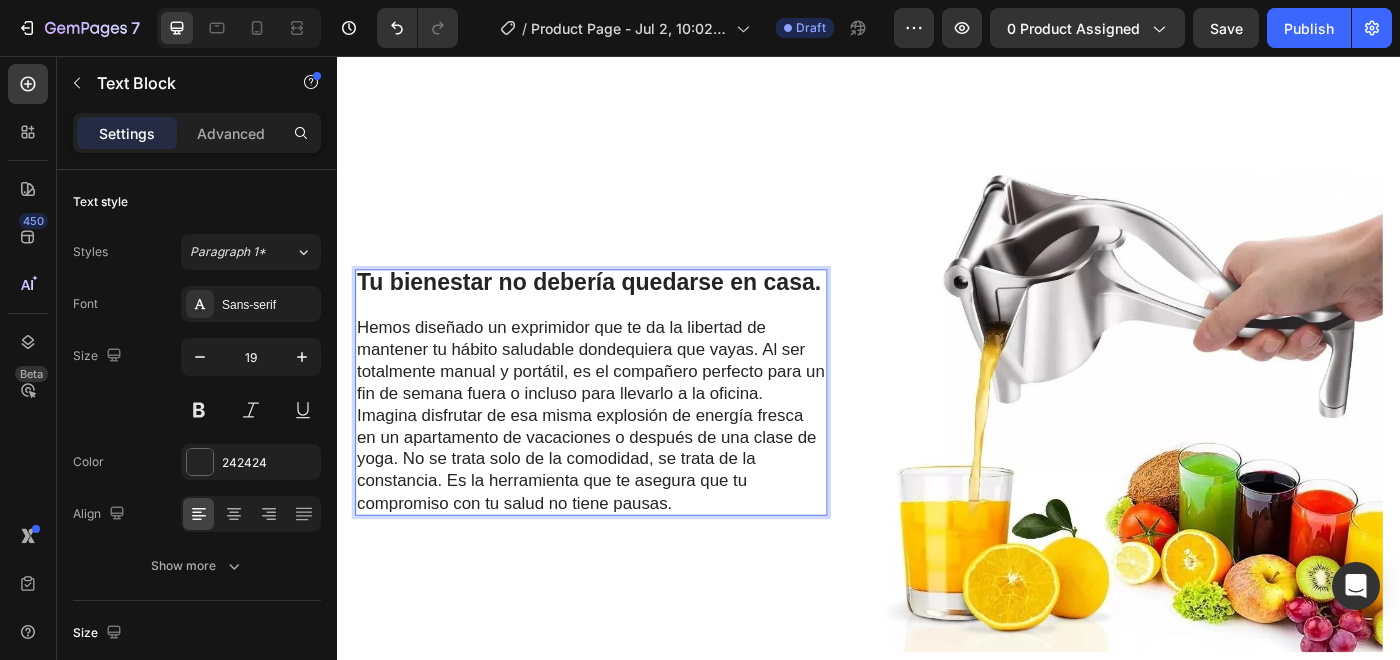 click on "Hemos diseñado un exprimidor que te da la libertad de mantener tu hábito saludable dondequiera que vayas. Al ser totalmente manual y portátil, es el compañero perfecto para un fin de semana fuera o incluso para llevarlo a la oficina." at bounding box center [623, 400] 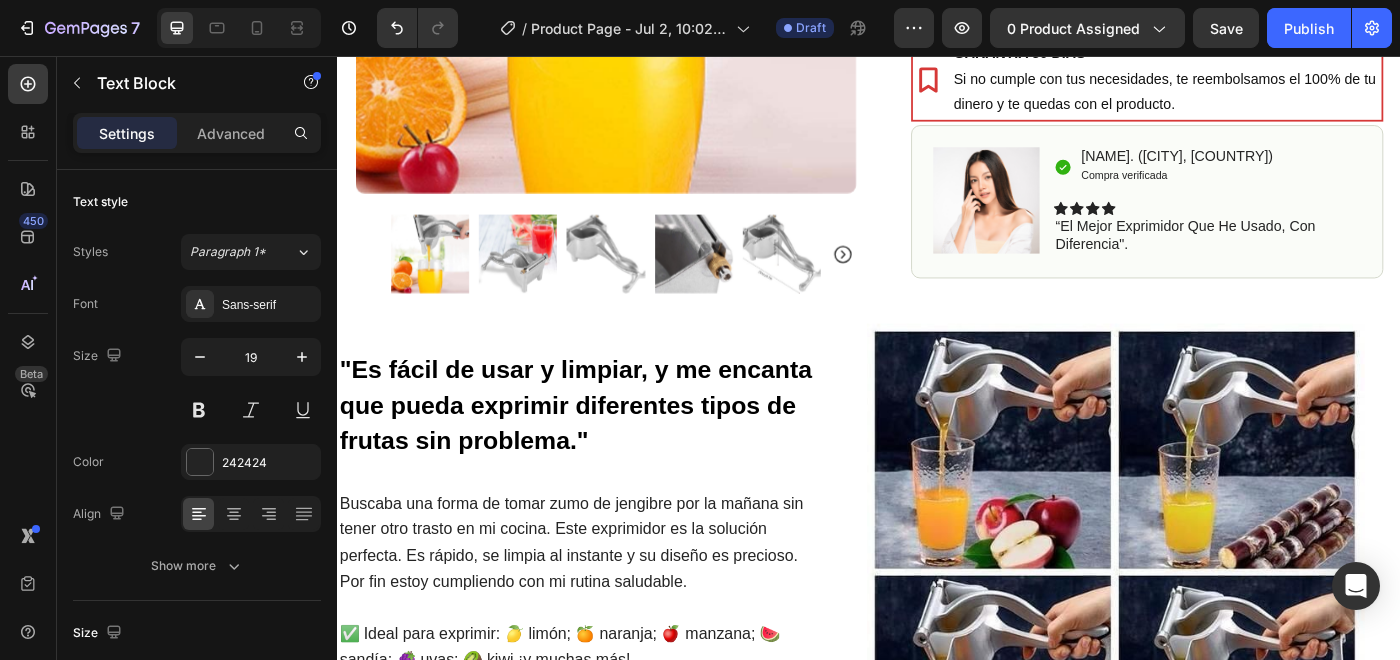 scroll, scrollTop: 0, scrollLeft: 0, axis: both 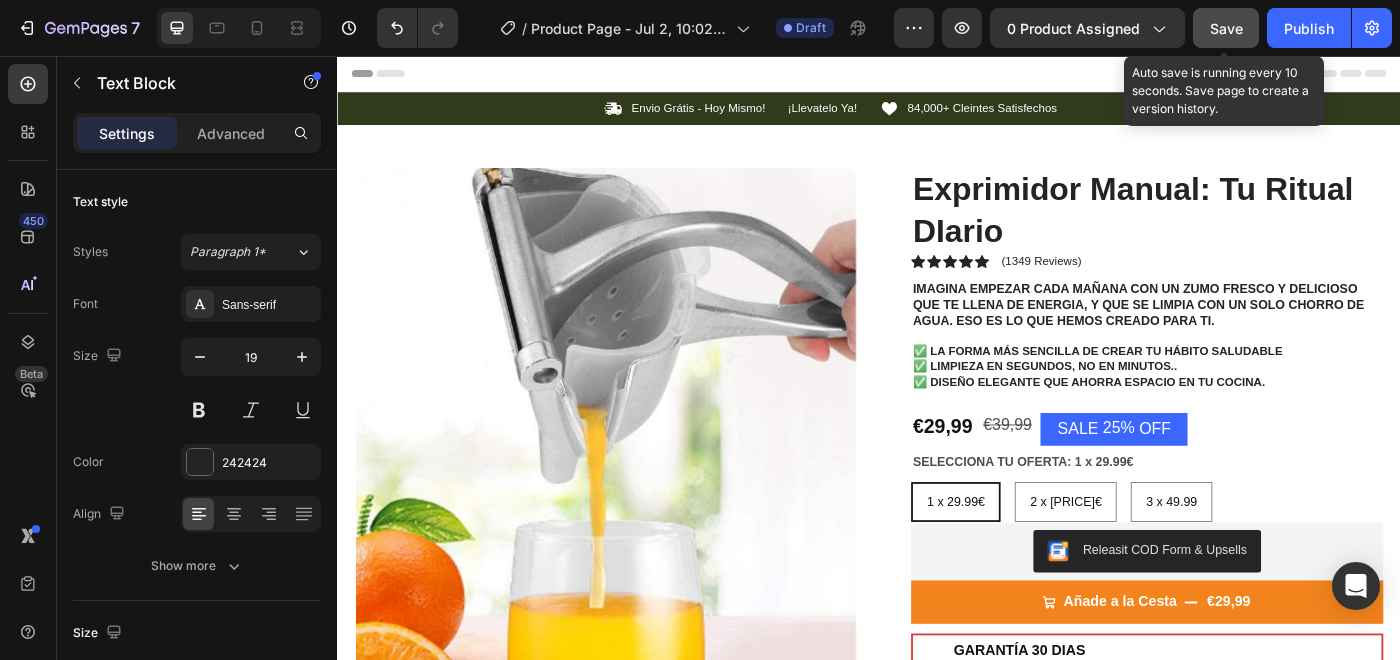 click on "Save" 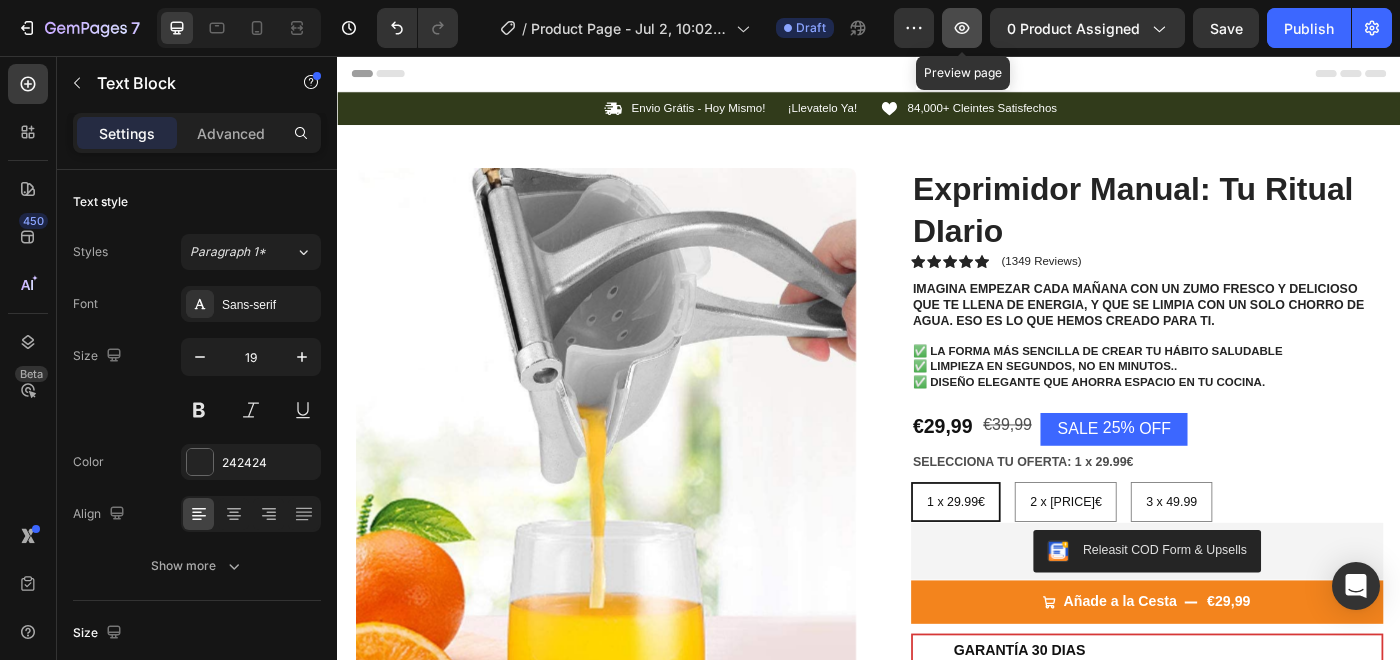 click 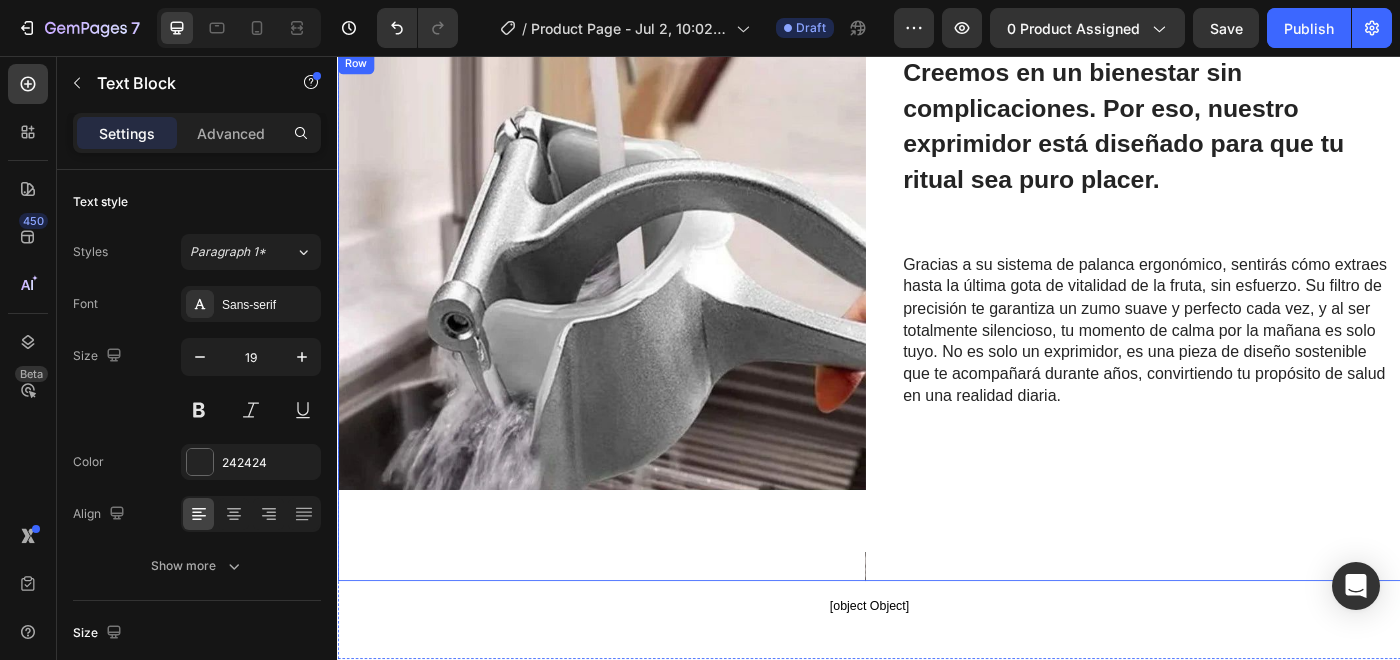 scroll, scrollTop: 1653, scrollLeft: 0, axis: vertical 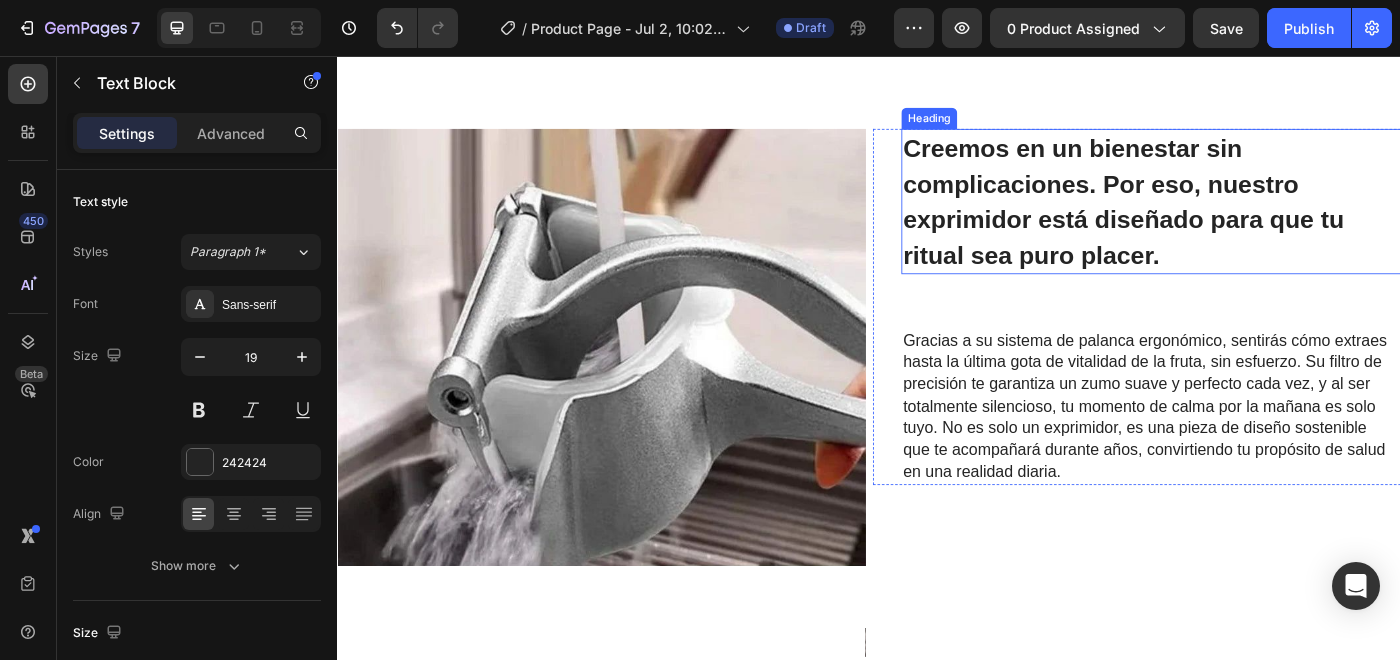 click on "Creemos en un bienestar sin complicaciones. Por eso, nuestro exprimidor está diseñado para que tu ritual sea puro placer." at bounding box center [1224, 220] 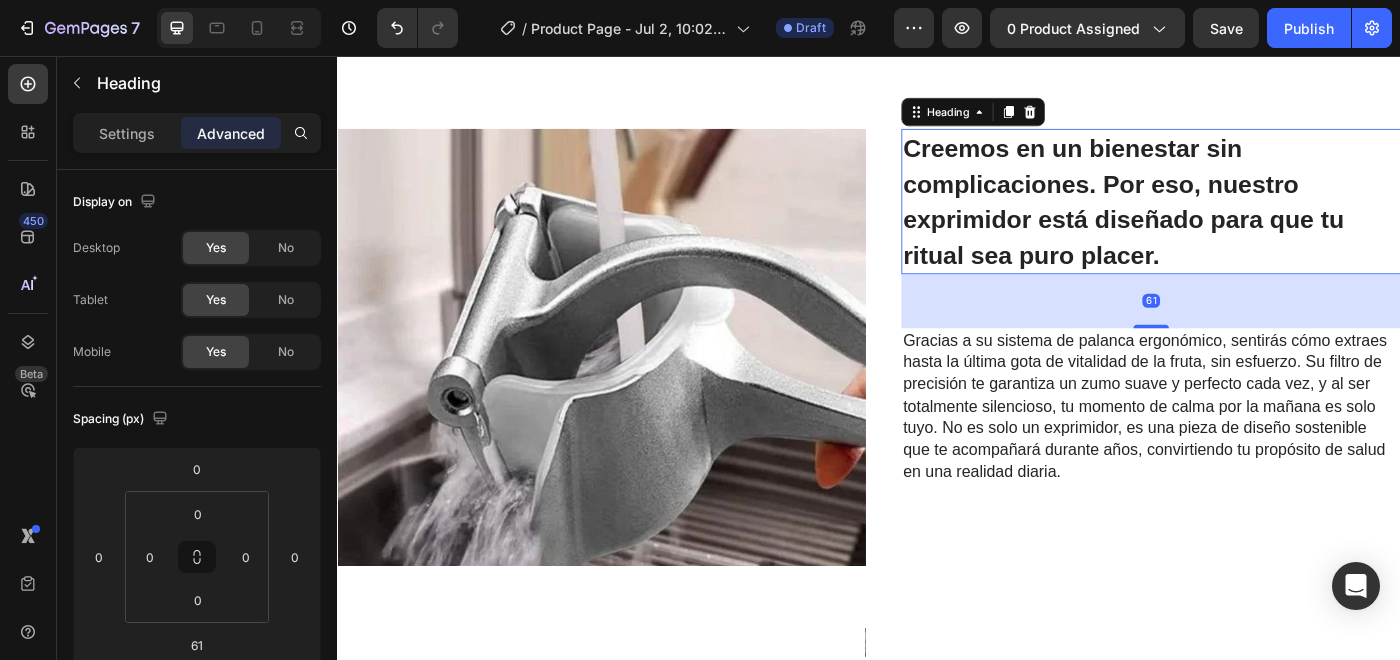 click on "Gracias a su sistema de palanca ergonómico, sentirás cómo extraes hasta la última gota de vitalidad de la fruta, sin esfuerzo. Su filtro de precisión te garantiza un zumo suave y perfecto cada vez, y al ser totalmente silencioso, tu momento de calma por la mañana es solo tuyo. No es solo un exprimidor, es una pieza de diseño sostenible que te acompañará durante años, convirtiendo tu propósito de salud en una realidad diaria." at bounding box center (1249, 451) 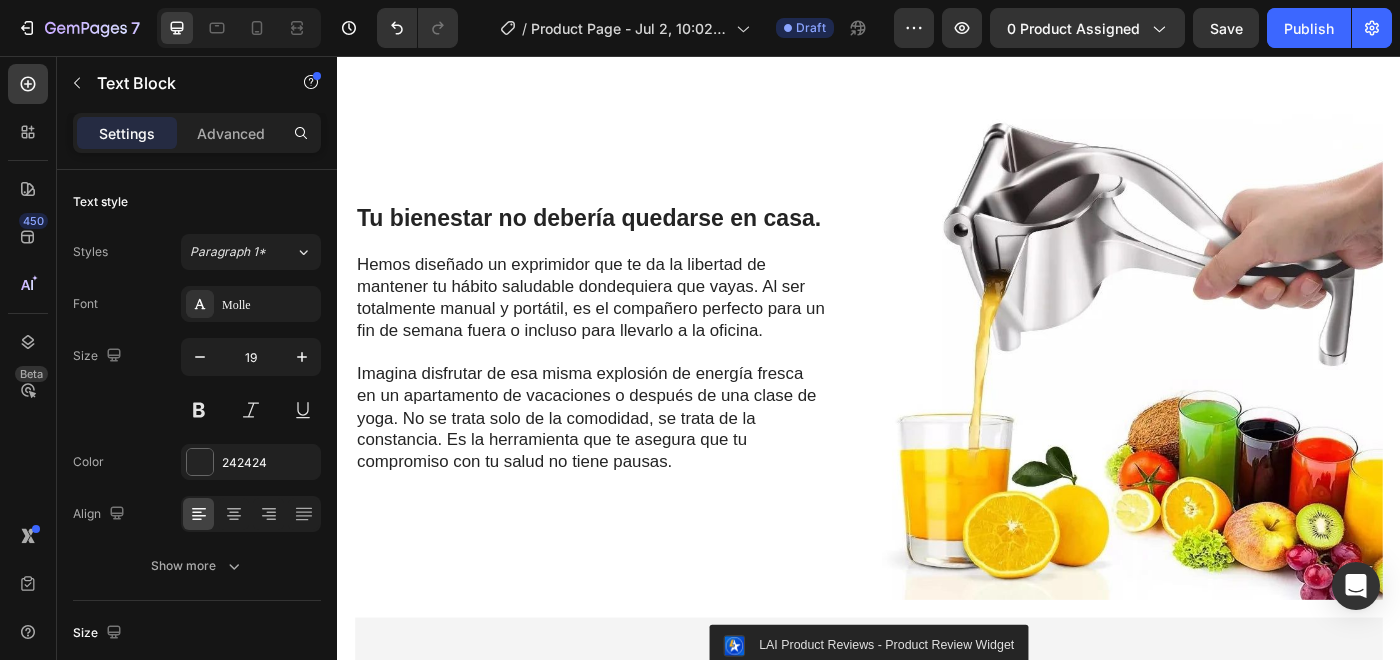 scroll, scrollTop: 2471, scrollLeft: 0, axis: vertical 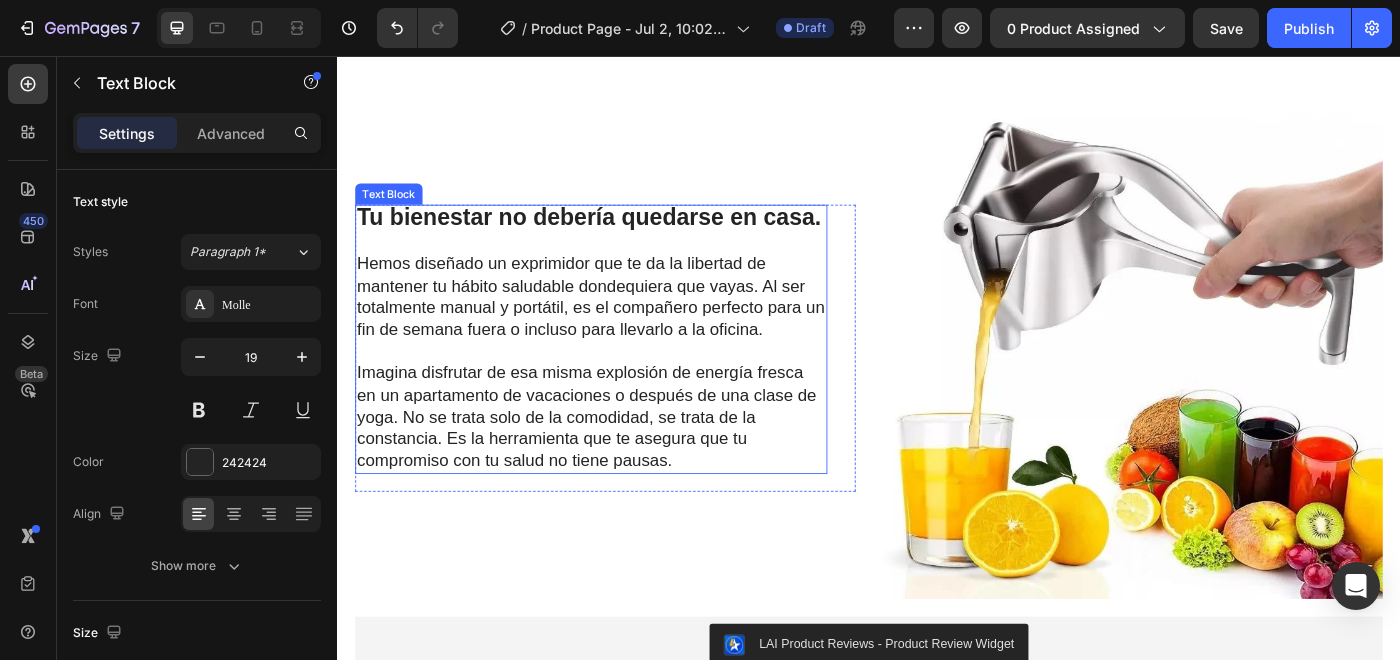 click on "Hemos diseñado un exprimidor que te da la libertad de mantener tu hábito saludable dondequiera que vayas. Al ser totalmente manual y portátil, es el compañero perfecto para un fin de semana fuera o incluso para llevarlo a la oficina." at bounding box center [623, 328] 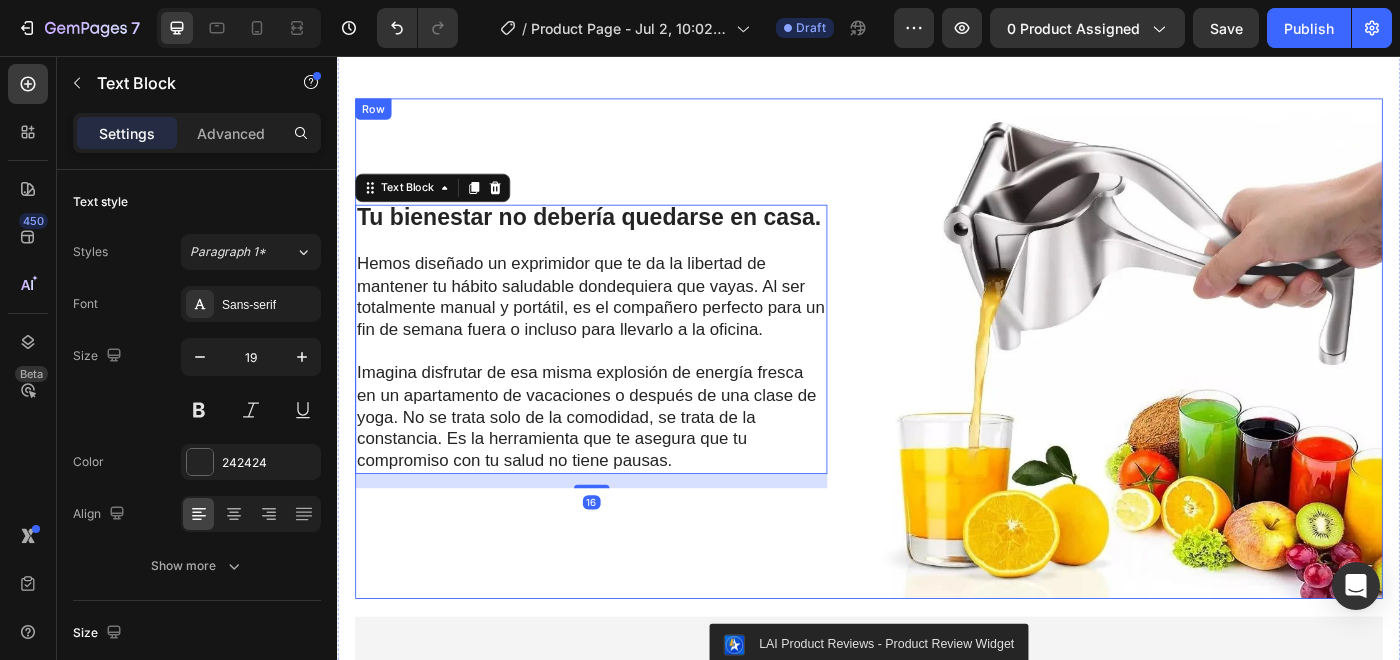 click on "Tu bienestar no debería quedarse en casa.   Hemos diseñado un exprimidor que te da la libertad de mantener tu hábito saludable dondequiera que vayas. Al ser totalmente manual y portátil, es el compañero perfecto para un fin de semana fuera o incluso para llevarlo a la oficina.   Imagina disfrutar de esa misma explosión de energía fresca en un apartamento de vacaciones o después de una clase de yoga. No se trata solo de la comodidad, se trata de la constancia. Es la herramienta que te asegura que tu compromiso con tu salud no tiene pausas. Text Block   16 Heading Row" at bounding box center (639, 386) 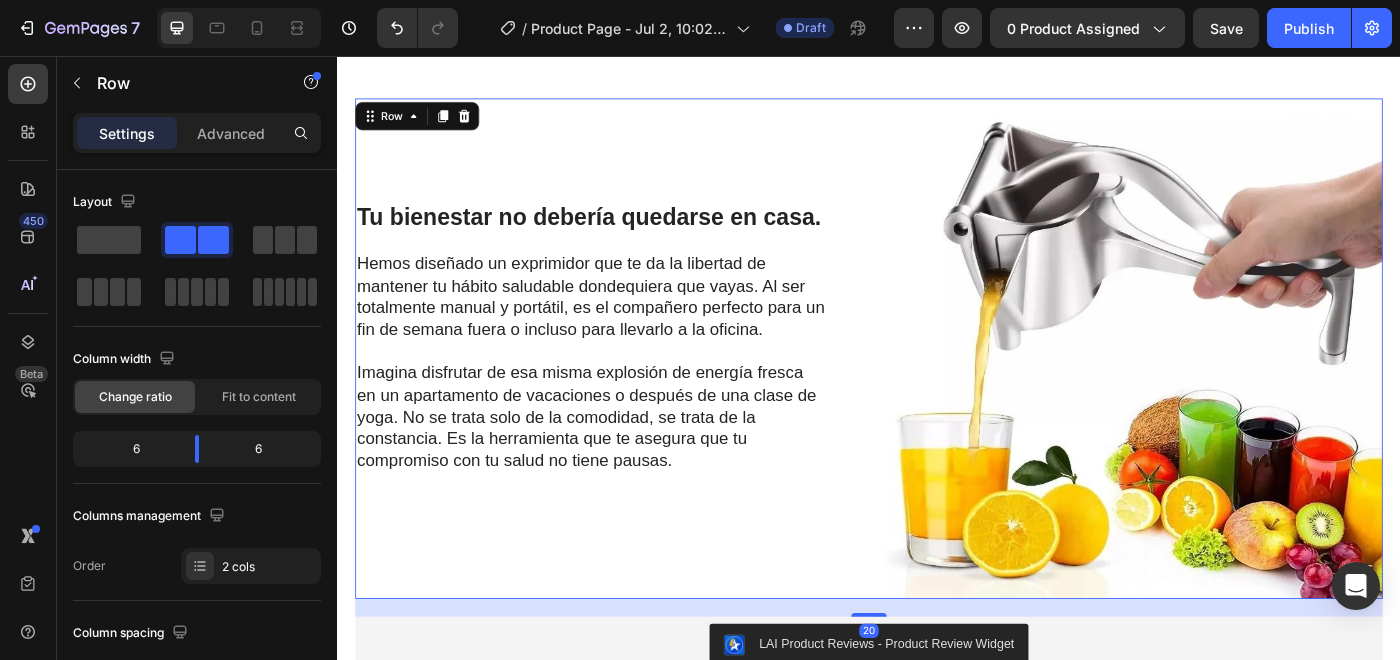 click at bounding box center (623, 266) 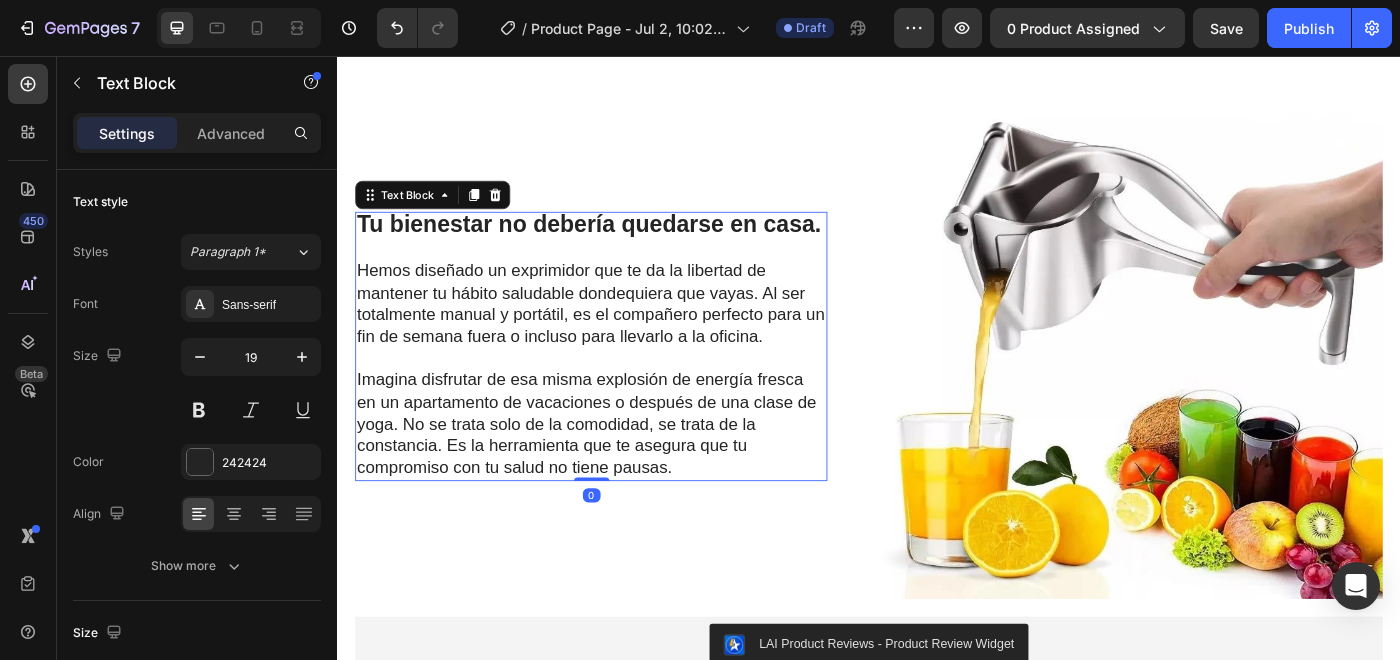 drag, startPoint x: 623, startPoint y: 540, endPoint x: 624, endPoint y: 160, distance: 380.0013 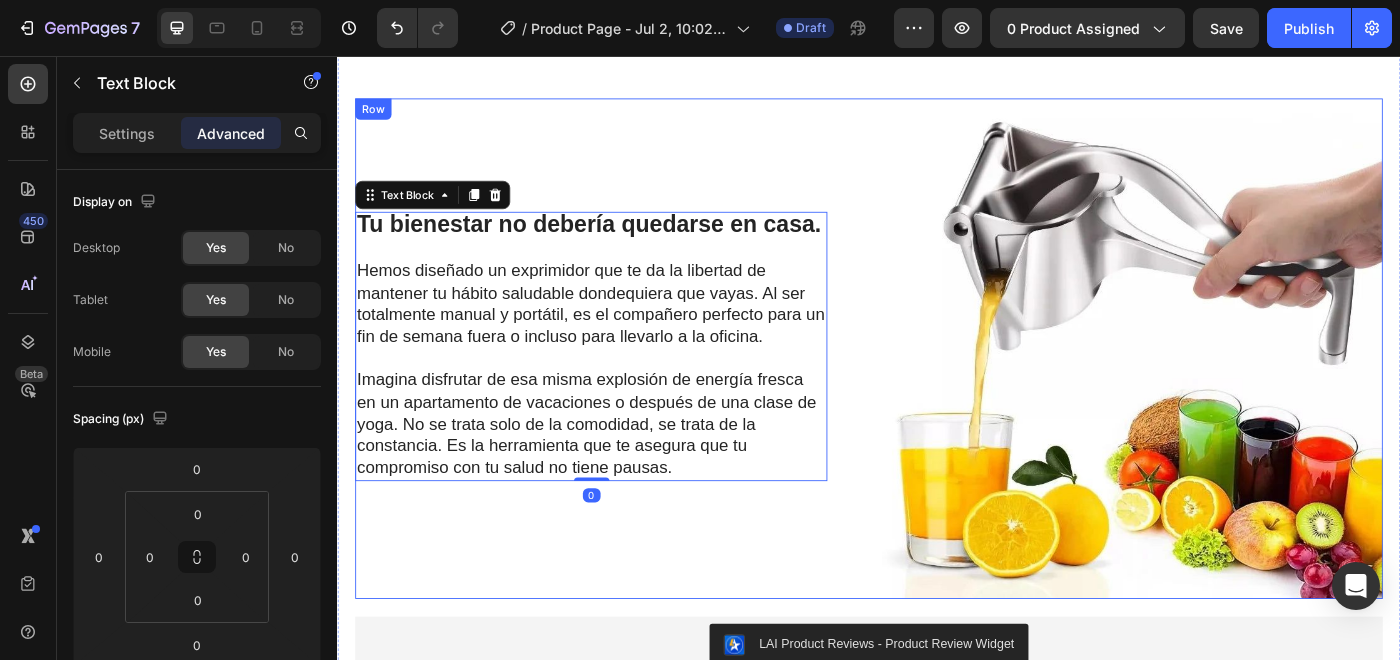 click on "Tu bienestar no debería quedarse en casa. Hemos diseñado un exprimidor que te da la libertad de mantener tu hábito saludable dondequiera que vayas. Al ser totalmente manual y portátil, es el compañero perfecto para un fin de semana fuera o incluso para llevarlo a la oficina. Imagina disfrutar de esa misma explosión de energía fresca en un apartamento de vacaciones o después de una clase de yoga. No se trata solo de la comodidad, se trata de la constancia. Es la herramienta que te asegura que tu compromiso con tu salud no tiene pausas. Text Block 0 Heading Row" at bounding box center [639, 386] 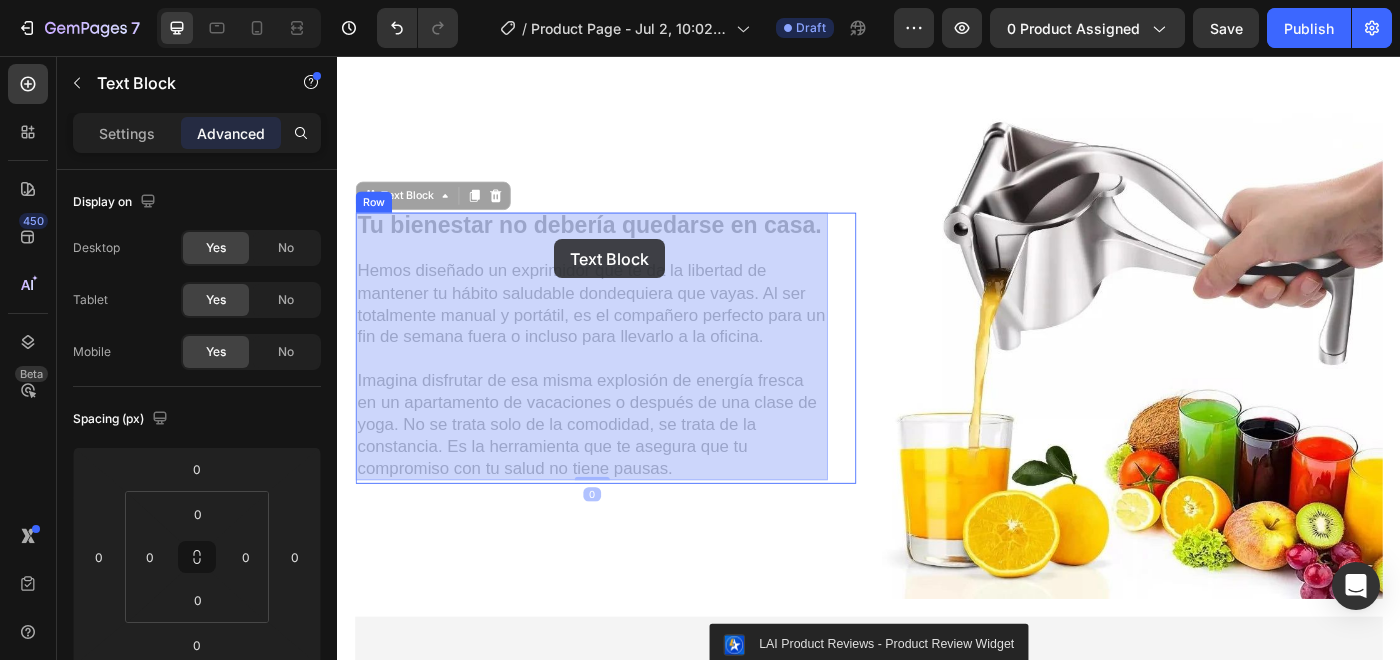 drag, startPoint x: 553, startPoint y: 296, endPoint x: 554, endPoint y: 240, distance: 56.008926 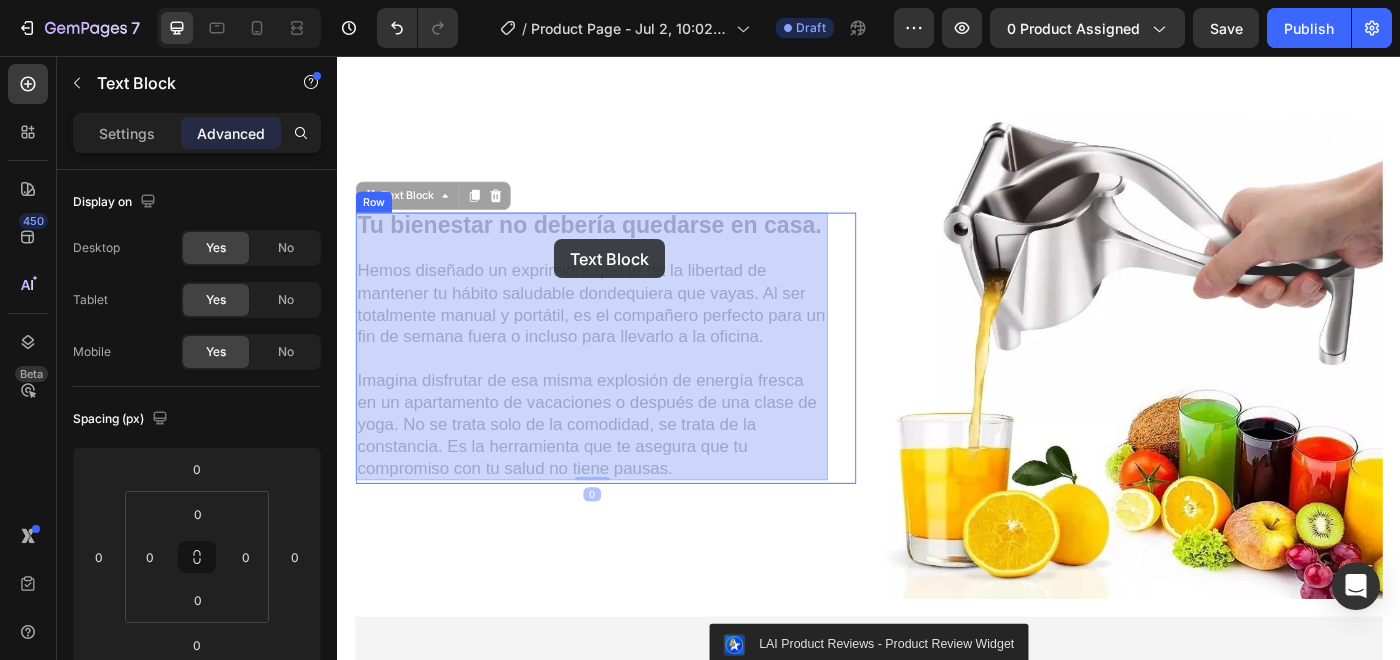 click on "Header Tu bienestar no debería quedarse en casa.   Hemos diseñado un exprimidor que te da la libertad de mantener tu hábito saludable dondequiera que vayas. Al ser totalmente manual y portátil, es el compañero perfecto para un fin de semana fuera o incluso para llevarlo a la oficina.   Imagina disfrutar de esa misma explosión de energía fresca en un apartamento de vacaciones o después de una clase de yoga. No se trata solo de la comodidad, se trata de la constancia. Es la herramienta que te asegura que tu compromiso con tu salud no tiene pausas. Text Block   0 Tu bienestar no debería quedarse en casa.   Hemos diseñado un exprimidor que te da la libertad de mantener tu hábito saludable dondequiera que vayas. Al ser totalmente manual y portátil, es el compañero perfecto para un fin de semana fuera o incluso para llevarlo a la oficina.   Text Block   0 Heading Row Image Row LAI Product Reviews - Product Review Widget LAI Product Reviews Section 3 Root Start with Sections from sidebar Add section" at bounding box center [937, 688] 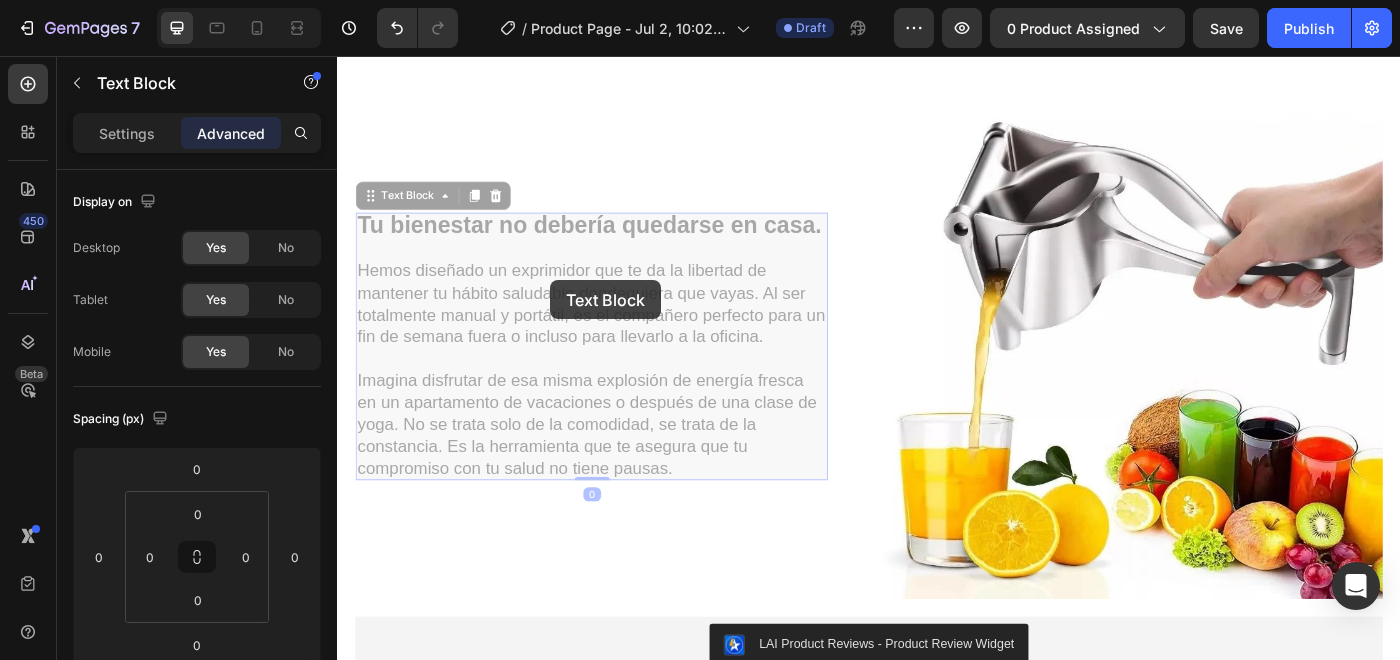 click on "Tu bienestar no debería quedarse en casa. Hemos diseñado un exprimidor que te da la libertad de mantener tu hábito saludable dondequiera que vayas. Al ser totalmente manual y portátil, es el compañero perfecto para un fin de semana fuera o incluso para llevarlo a la oficina. Imagina disfrutar de esa misma explosión de energía fresca en un apartamento de vacaciones o después de una clase de yoga. No se trata solo de la comodidad, se trata de la constancia. Es la herramienta que te asegura que tu compromiso con tu salud no tiene pausas. Text Block 0 Tu bienestar no debería quedarse en casa. Hemos diseñado un exprimidor que te da la libertad de mantener tu hábito saludable dondequiera que vayas. Al ser totalmente manual y portátil, es el compañero perfecto para un fin de semana fuera o incluso para llevarlo a la oficina. Text Block 0 Heading" at bounding box center [623, 386] 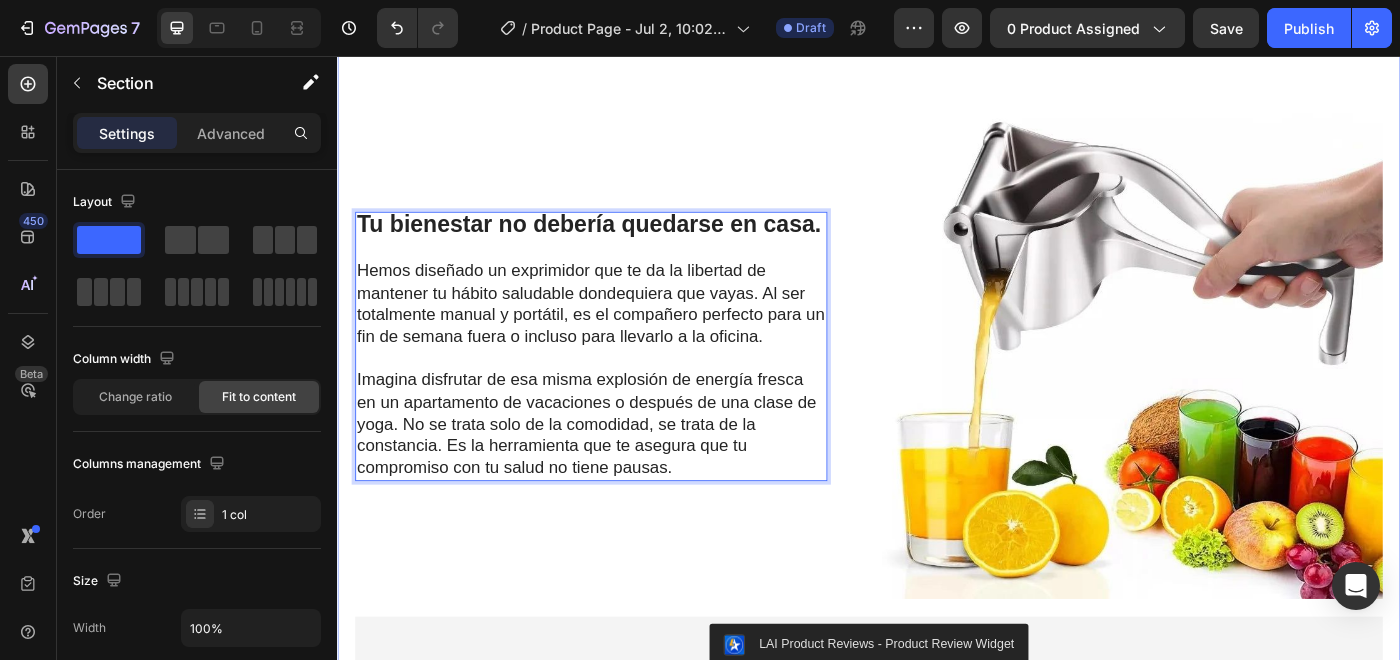 drag, startPoint x: 356, startPoint y: 229, endPoint x: 357, endPoint y: 190, distance: 39.012817 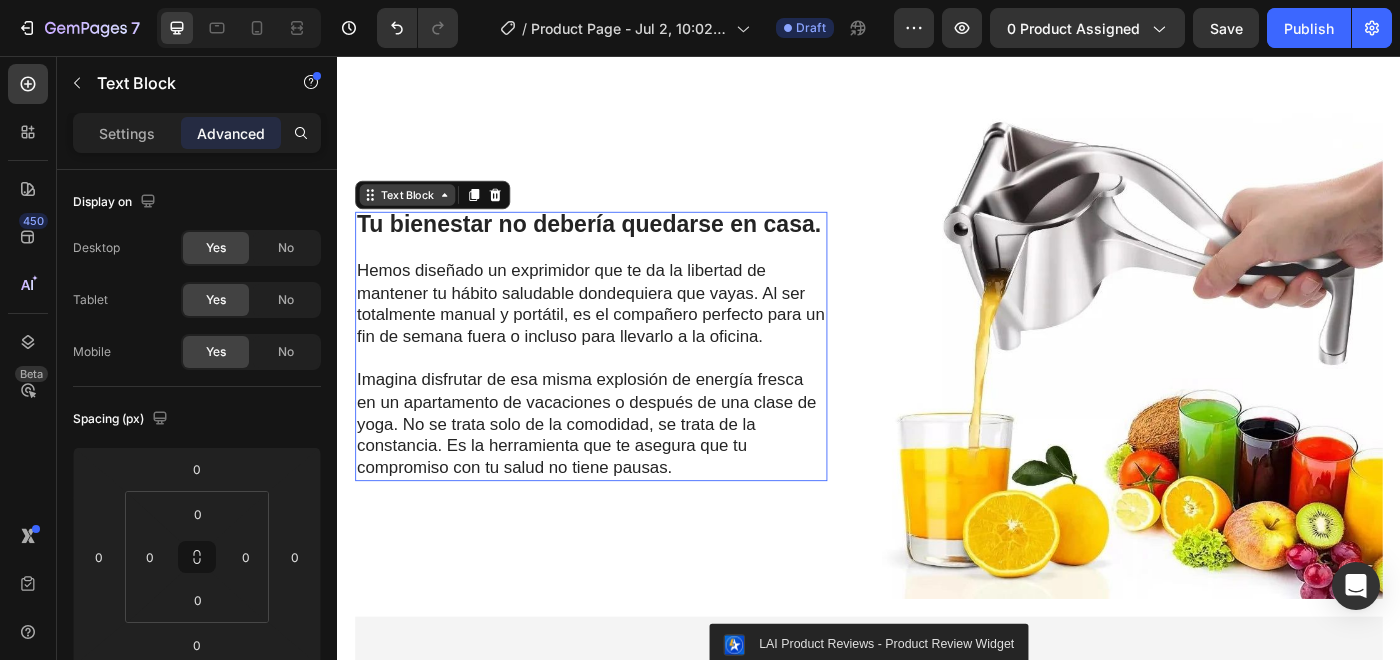drag, startPoint x: 409, startPoint y: 255, endPoint x: 411, endPoint y: 207, distance: 48.04165 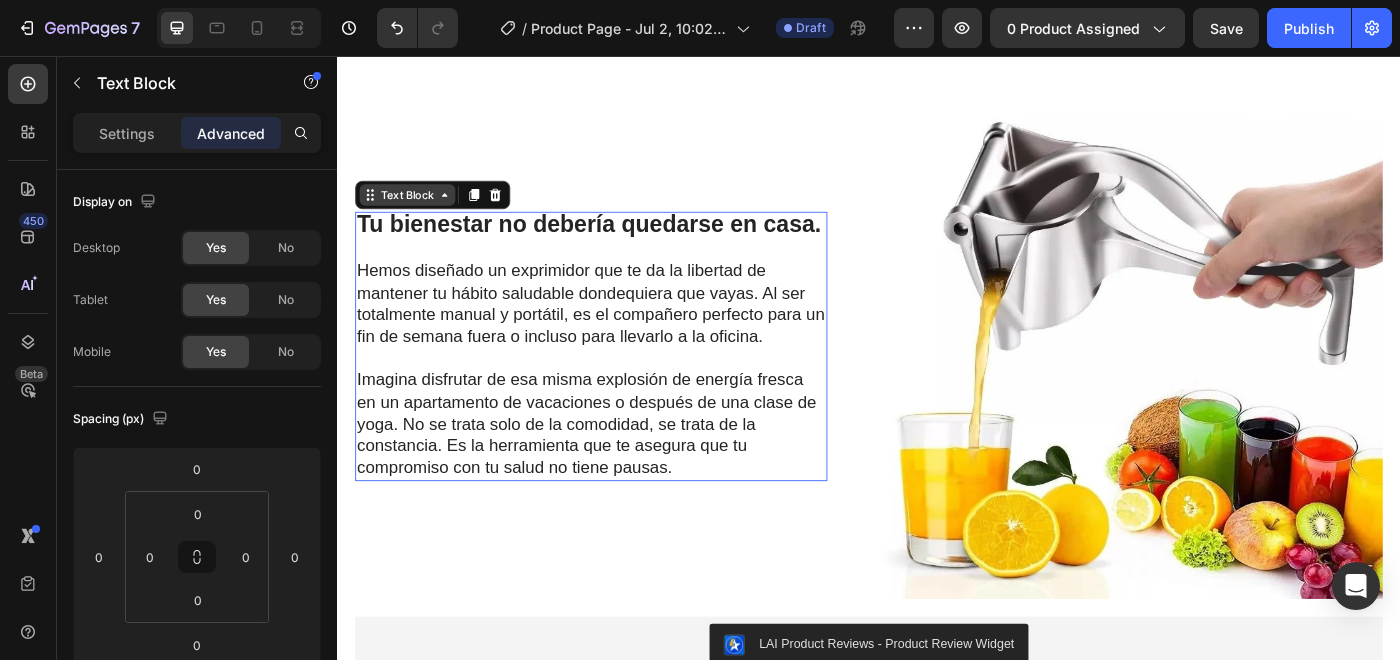 click on "Tu bienestar no debería quedarse en casa. Hemos diseñado un exprimidor que te da la libertad de mantener tu hábito saludable dondequiera que vayas. Al ser totalmente manual y portátil, es el compañero perfecto para un fin de semana fuera o incluso para llevarlo a la oficina. Imagina disfrutar de esa misma explosión de energía fresca en un apartamento de vacaciones o después de una clase de yoga. No se trata solo de la comodidad, se trata de la constancia. Es la herramienta que te asegura que tu compromiso con tu salud no tiene pausas. Text Block   0" at bounding box center (623, 383) 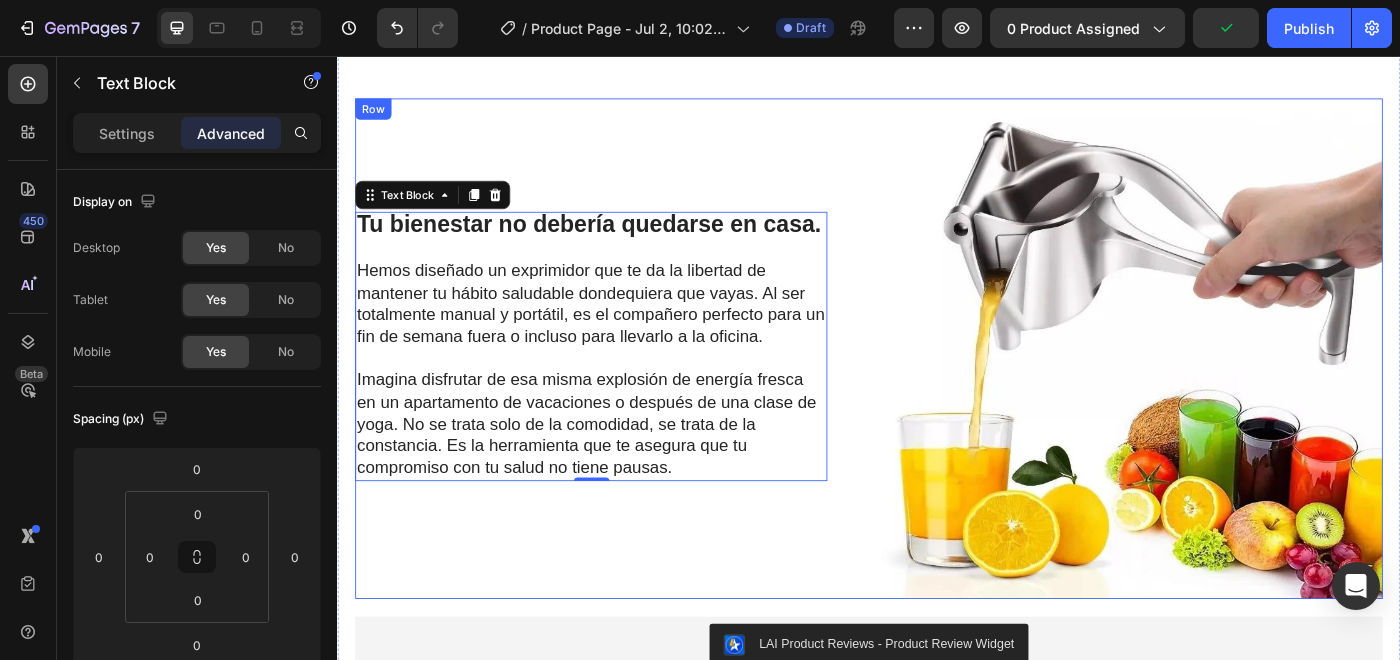 click on "Tu bienestar no debería quedarse en casa. Hemos diseñado un exprimidor que te da la libertad de mantener tu hábito saludable dondequiera que vayas. Al ser totalmente manual y portátil, es el compañero perfecto para un fin de semana fuera o incluso para llevarlo a la oficina. Imagina disfrutar de esa misma explosión de energía fresca en un apartamento de vacaciones o después de una clase de yoga. No se trata solo de la comodidad, se trata de la constancia. Es la herramienta que te asegura que tu compromiso con tu salud no tiene pausas. Text Block 0 Heading Row" at bounding box center (639, 386) 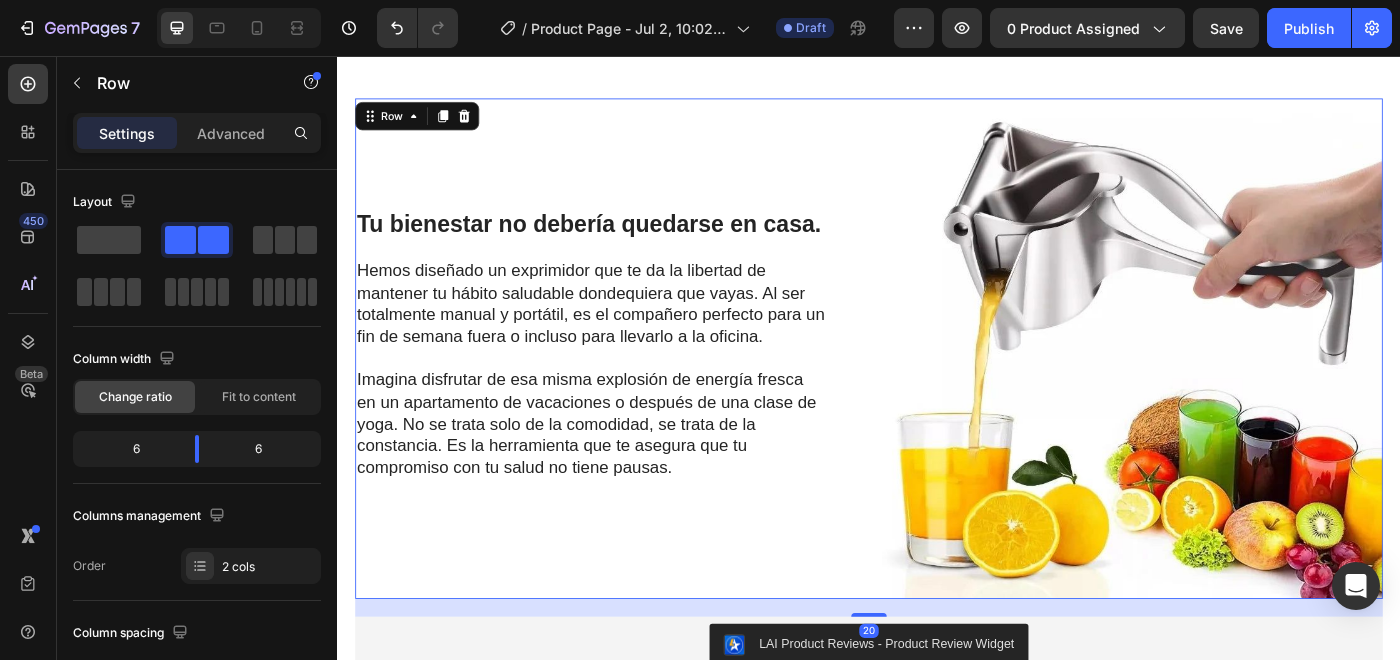 click on "Tu bienestar no debería quedarse en casa. Hemos diseñado un exprimidor que te da la libertad de mantener tu hábito saludable dondequiera que vayas. Al ser totalmente manual y portátil, es el compañero perfecto para un fin de semana fuera o incluso para llevarlo a la oficina. Imagina disfrutar de esa misma explosión de energía fresca en un apartamento de vacaciones o después de una clase de yoga. No se trata solo de la comodidad, se trata de la constancia. Es la herramienta que te asegura que tu compromiso con tu salud no tiene pausas. Text Block Heading Row" at bounding box center [639, 386] 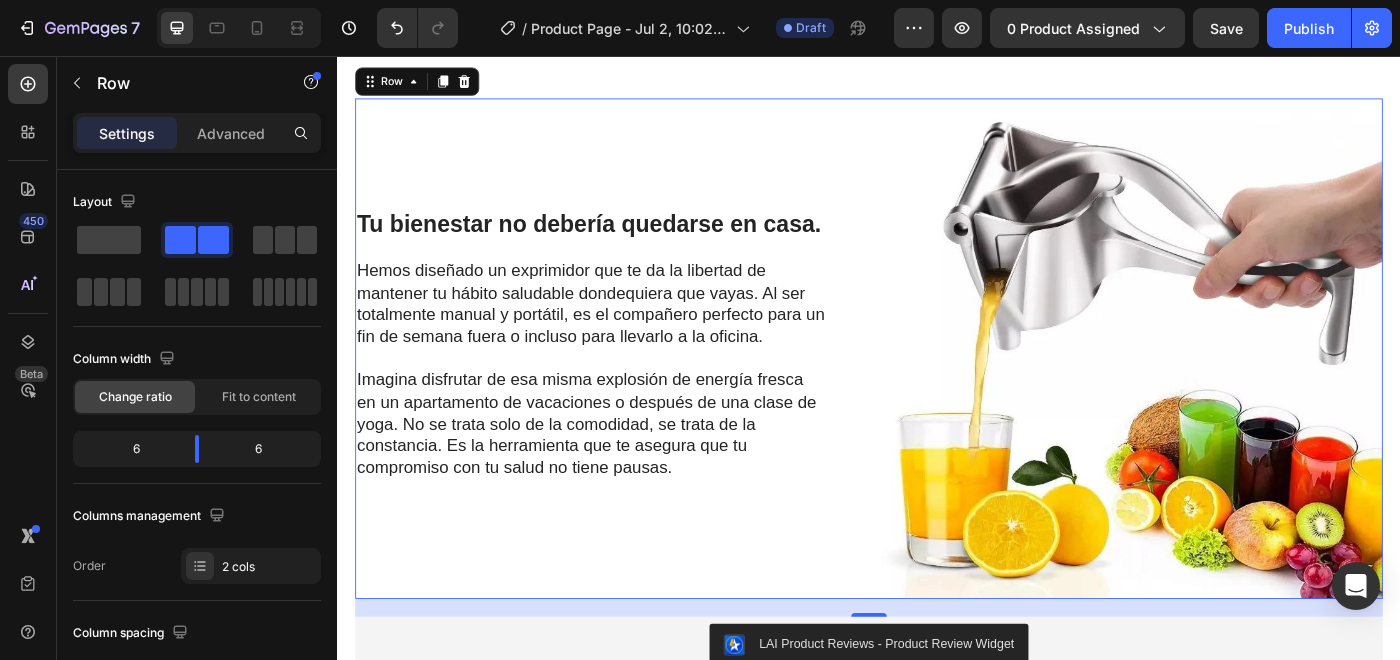 scroll, scrollTop: 2015, scrollLeft: 0, axis: vertical 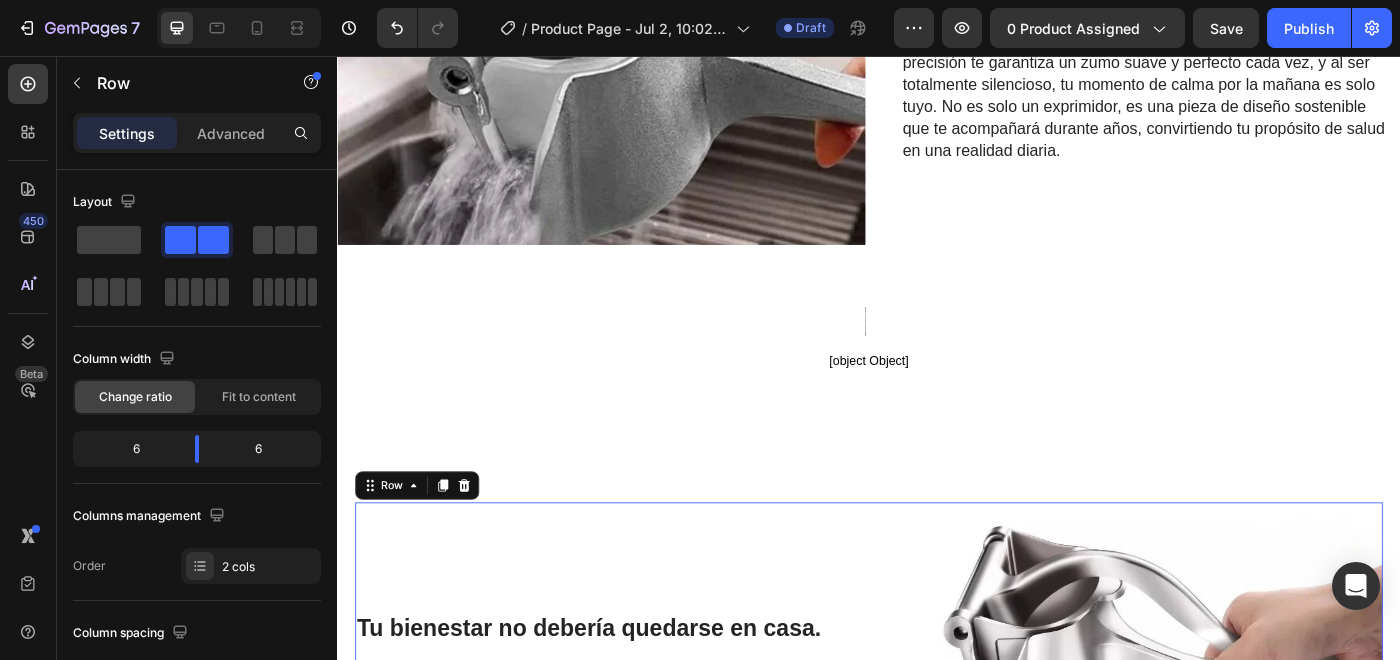 click on "Tu bienestar no debería quedarse en casa. Hemos diseñado un exprimidor que te da la libertad de mantener tu hábito saludable dondequiera que vayas. Al ser totalmente manual y portátil, es el compañero perfecto para un fin de semana fuera o incluso para llevarlo a la oficina. Imagina disfrutar de esa misma explosión de energía fresca en un apartamento de vacaciones o después de una clase de yoga. No se trata solo de la comodidad, se trata de la constancia. Es la herramienta que te asegura que tu compromiso con tu salud no tiene pausas. Text Block Heading Row" at bounding box center (639, 842) 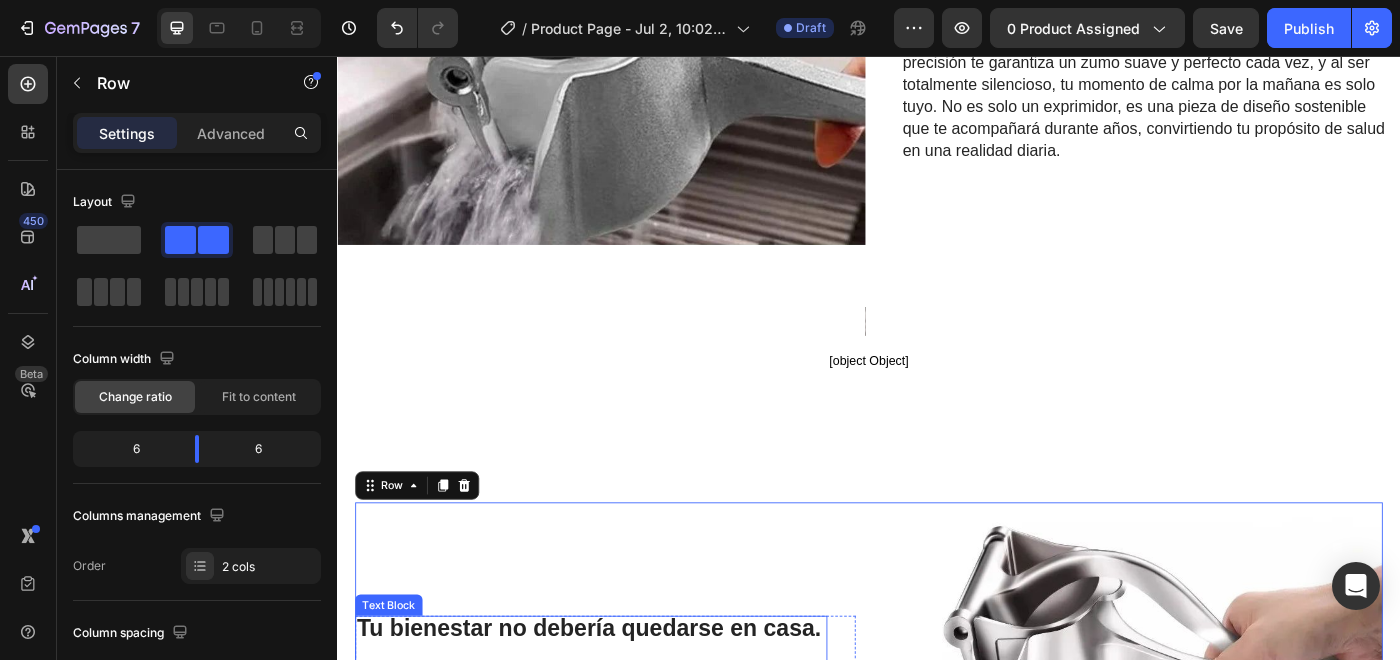 click on "Tu bienestar no debería quedarse en casa." at bounding box center (621, 702) 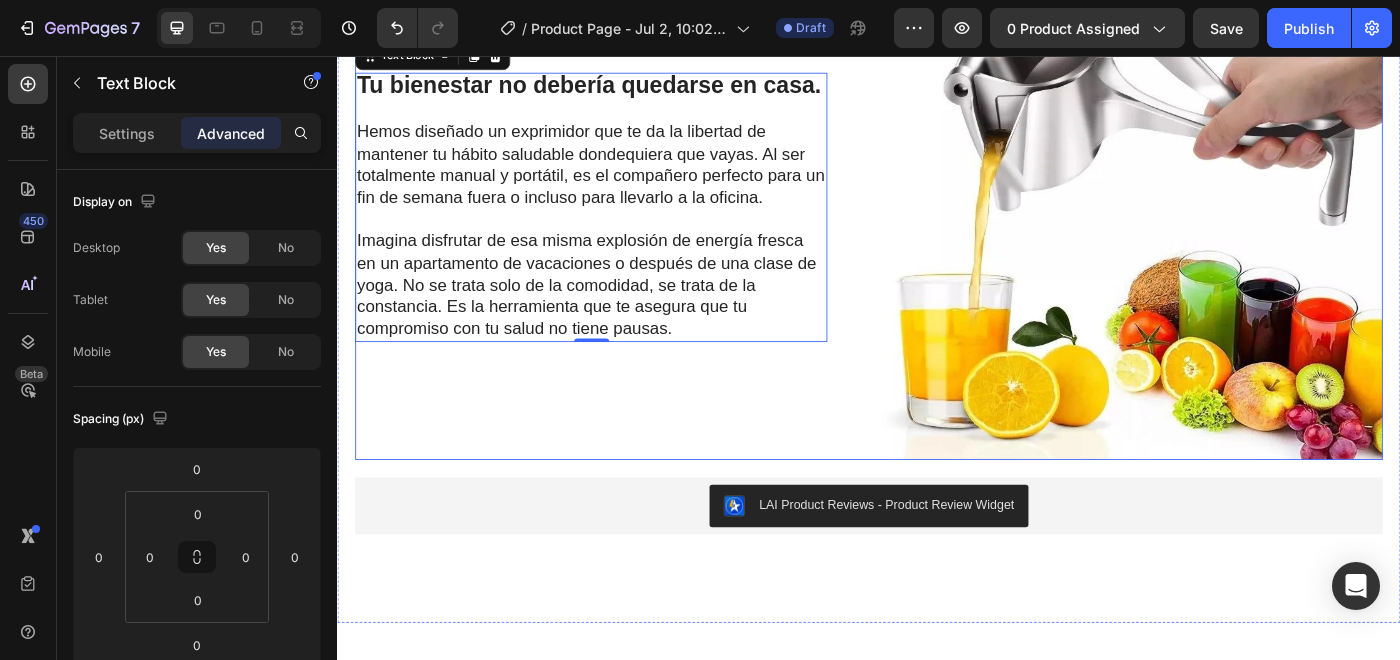 scroll, scrollTop: 2435, scrollLeft: 0, axis: vertical 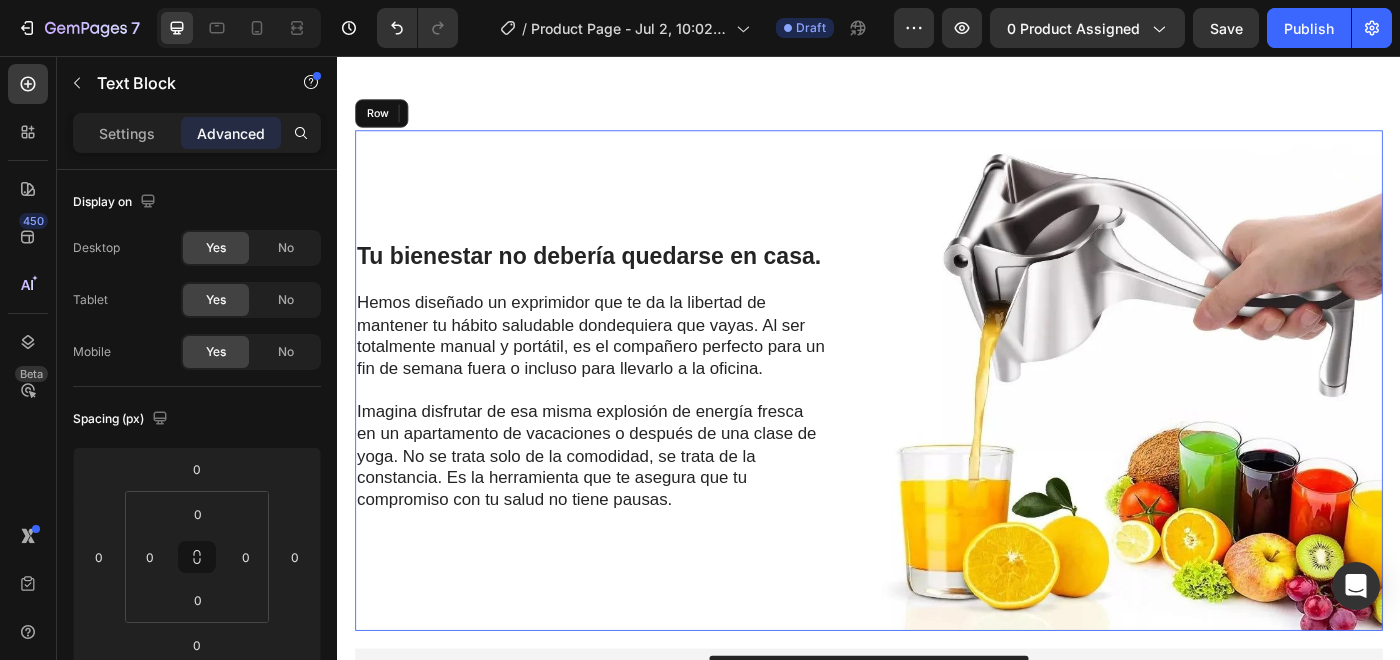 click on "Tu bienestar no debería quedarse en casa. Hemos diseñado un exprimidor que te da la libertad de mantener tu hábito saludable dondequiera que vayas. Al ser totalmente manual y portátil, es el compañero perfecto para un fin de semana fuera o incluso para llevarlo a la oficina. Imagina disfrutar de esa misma explosión de energía fresca en un apartamento de vacaciones o después de una clase de yoga. No se trata solo de la comodidad, se trata de la constancia. Es la herramienta que te asegura que tu compromiso con tu salud no tiene pausas. Text Block 0 Heading Row" at bounding box center [639, 422] 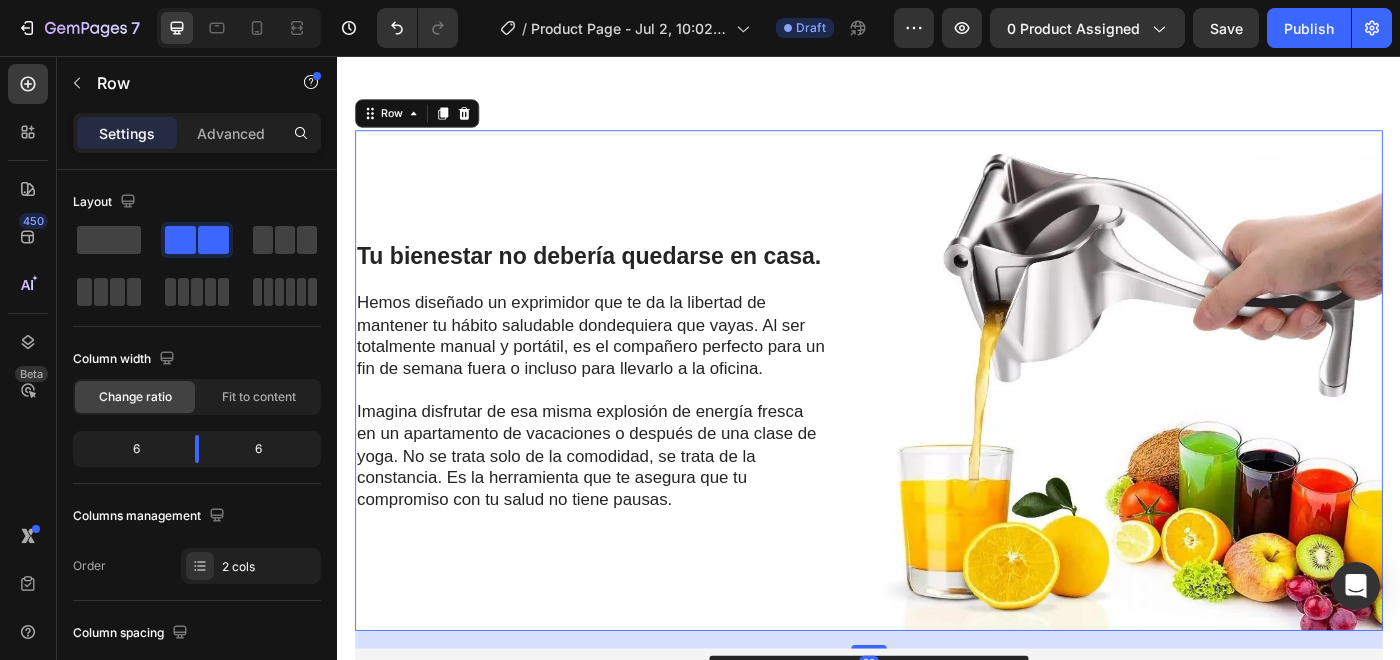 click on "Tu bienestar no debería quedarse en casa. Hemos diseñado un exprimidor que te da la libertad de mantener tu hábito saludable dondequiera que vayas. Al ser totalmente manual y portátil, es el compañero perfecto para un fin de semana fuera o incluso para llevarlo a la oficina. Imagina disfrutar de esa misma explosión de energía fresca en un apartamento de vacaciones o después de una clase de yoga. No se trata solo de la comodidad, se trata de la constancia. Es la herramienta que te asegura que tu compromiso con tu salud no tiene pausas. Text Block Heading Row" at bounding box center [639, 422] 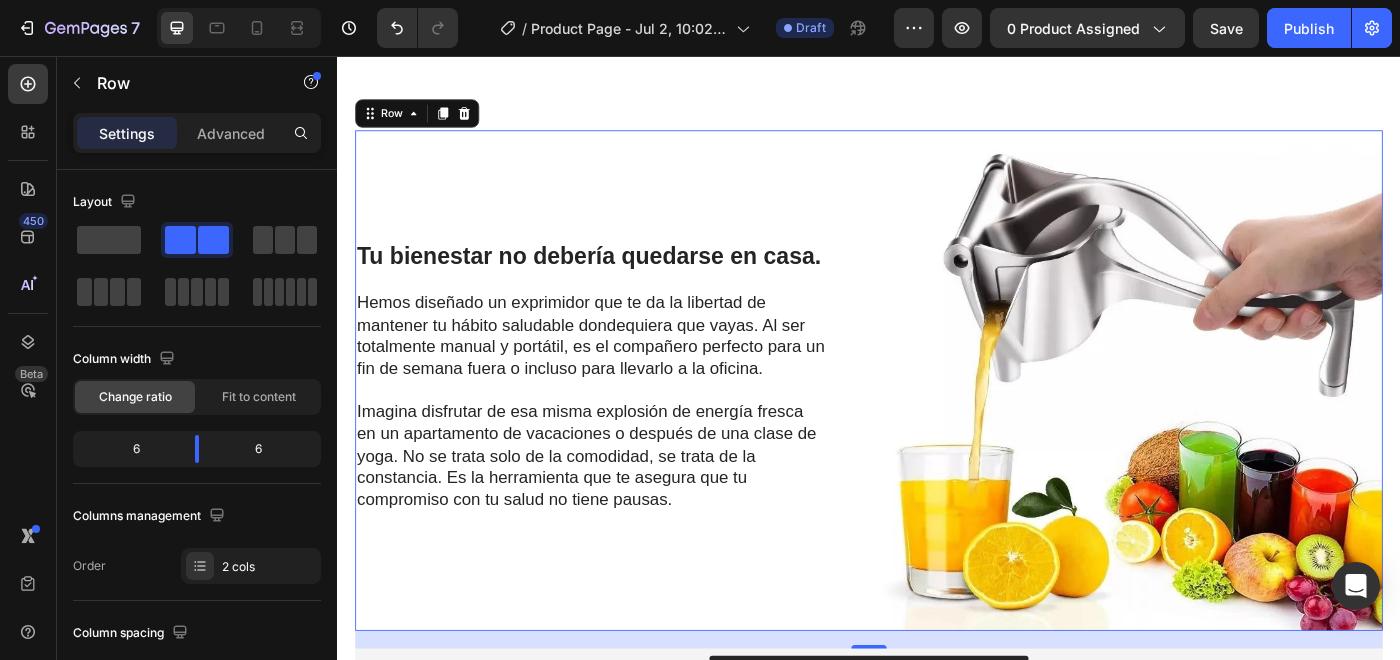 click on "Tu bienestar no debería quedarse en casa. Hemos diseñado un exprimidor que te da la libertad de mantener tu hábito saludable dondequiera que vayas. Al ser totalmente manual y portátil, es el compañero perfecto para un fin de semana fuera o incluso para llevarlo a la oficina. Imagina disfrutar de esa misma explosión de energía fresca en un apartamento de vacaciones o después de una clase de yoga. No se trata solo de la comodidad, se trata de la constancia. Es la herramienta que te asegura que tu compromiso con tu salud no tiene pausas. Text Block Heading Row" at bounding box center [639, 422] 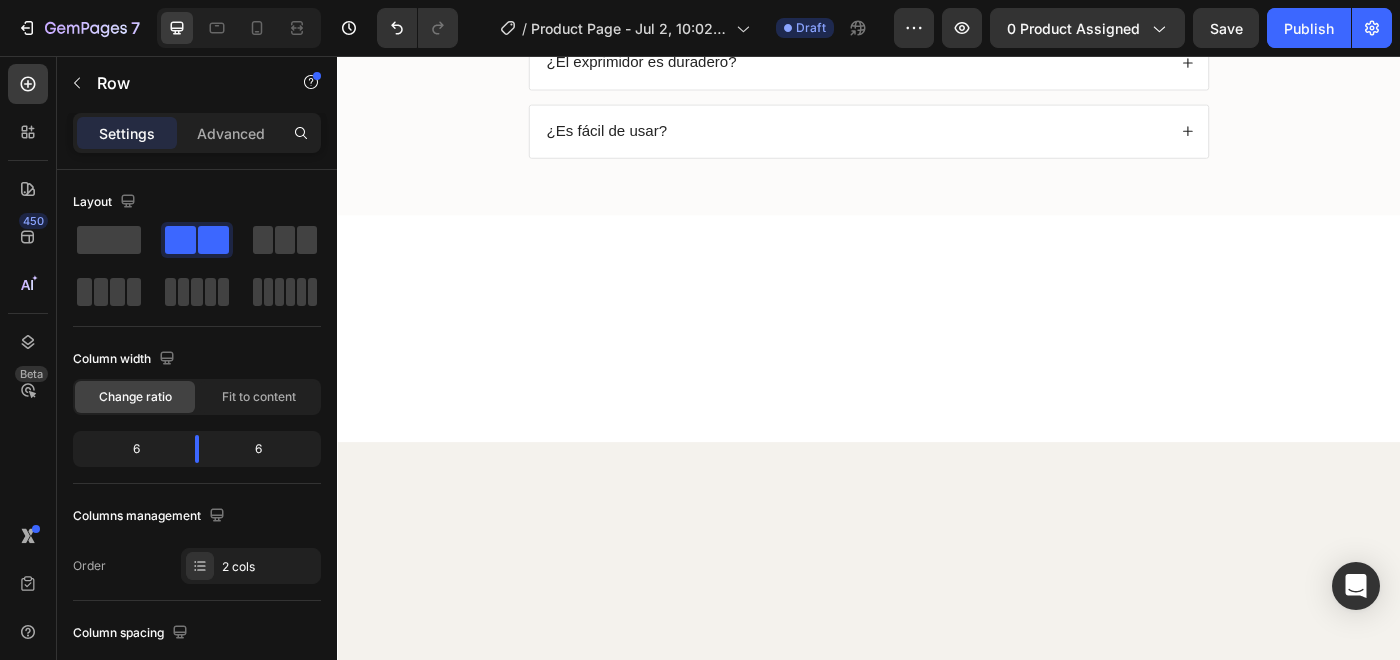 scroll, scrollTop: 0, scrollLeft: 0, axis: both 